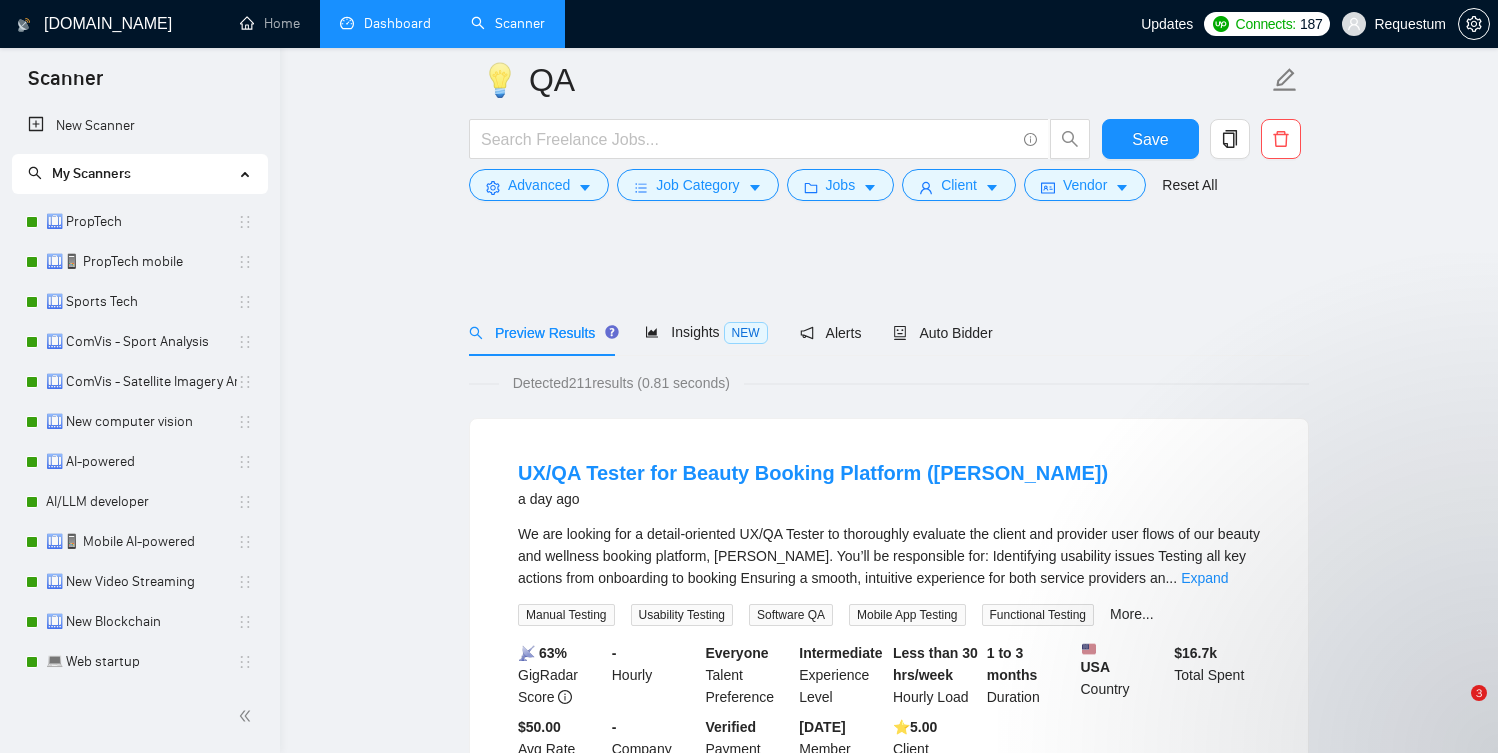 scroll, scrollTop: 4404, scrollLeft: 0, axis: vertical 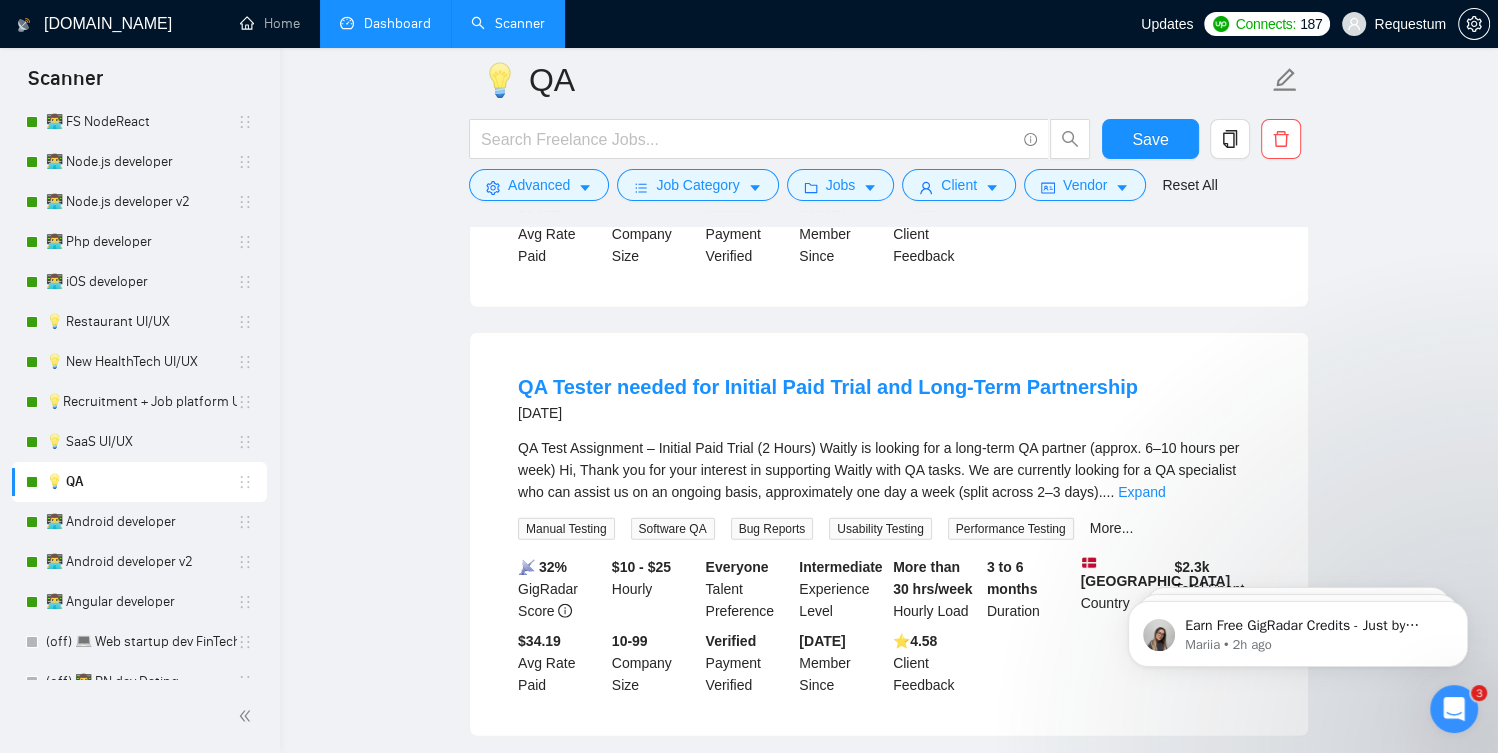 click on "Dashboard" at bounding box center [385, 23] 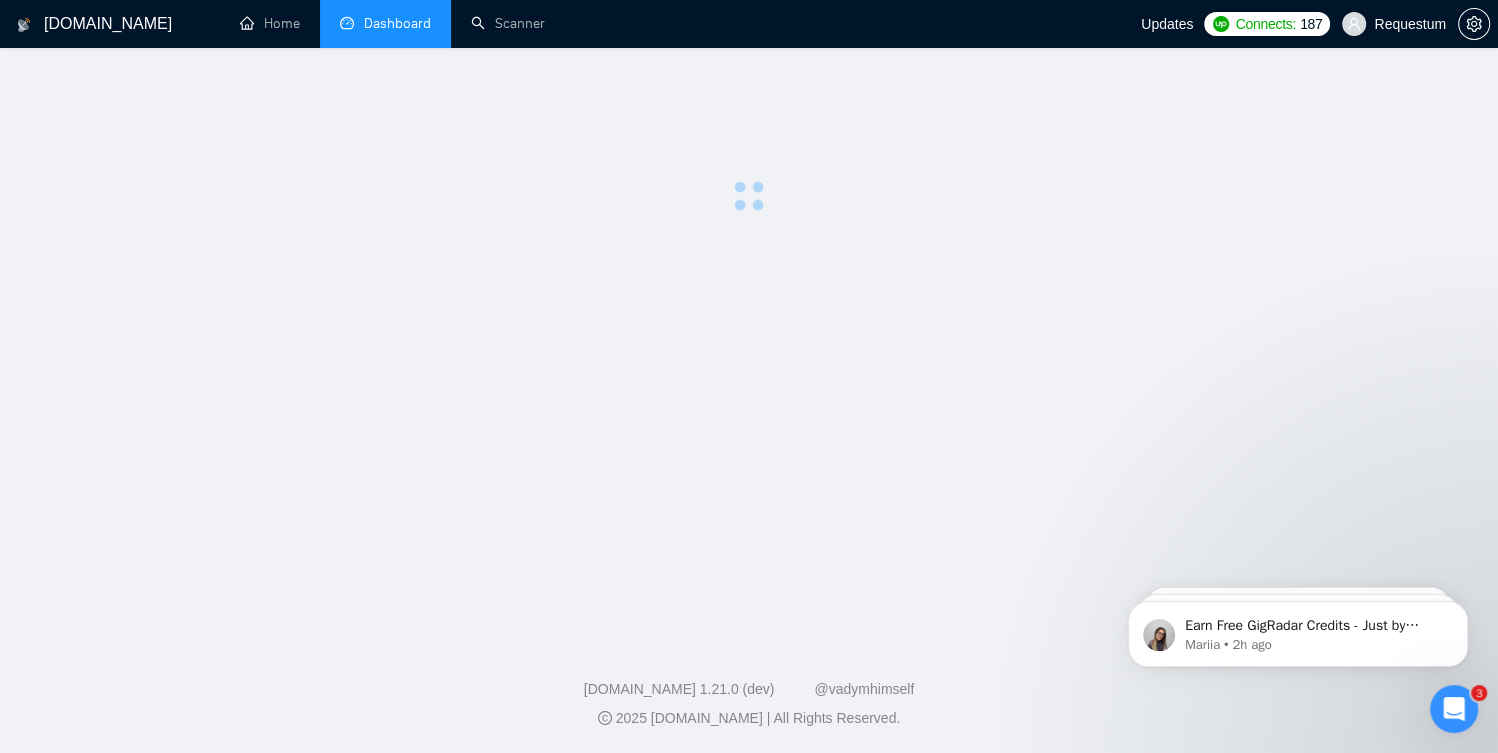 scroll, scrollTop: 0, scrollLeft: 0, axis: both 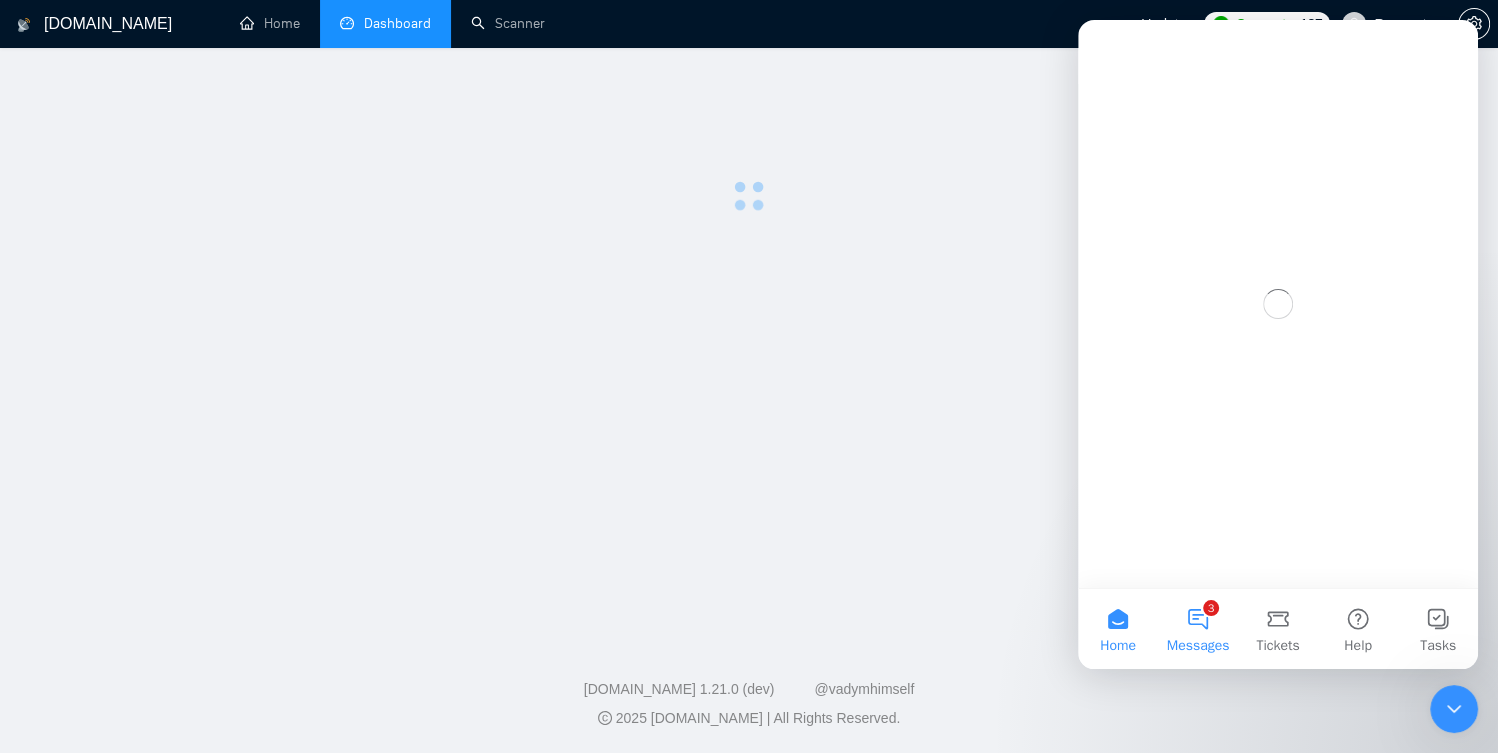 click on "3 Messages" at bounding box center [1198, 629] 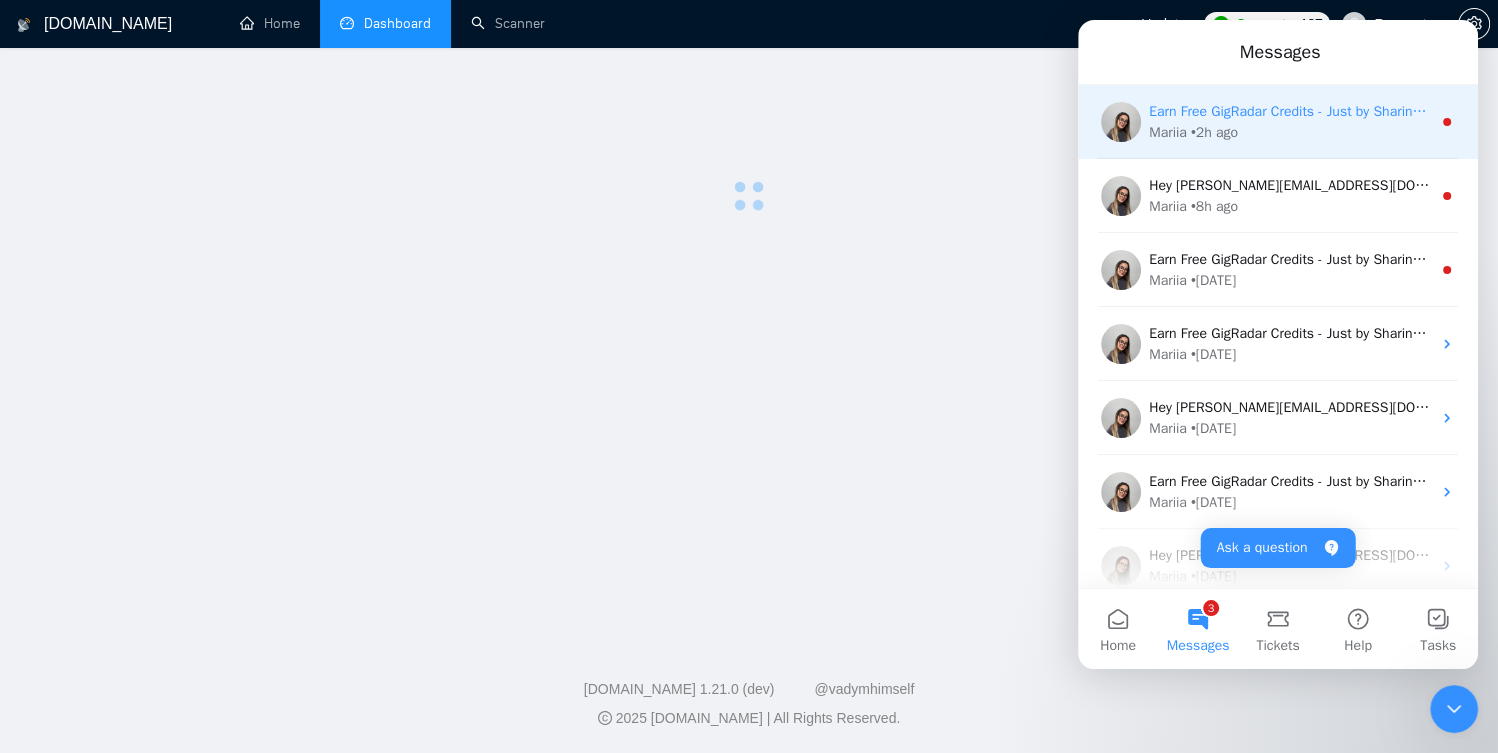 click on "•  2h ago" at bounding box center [1214, 132] 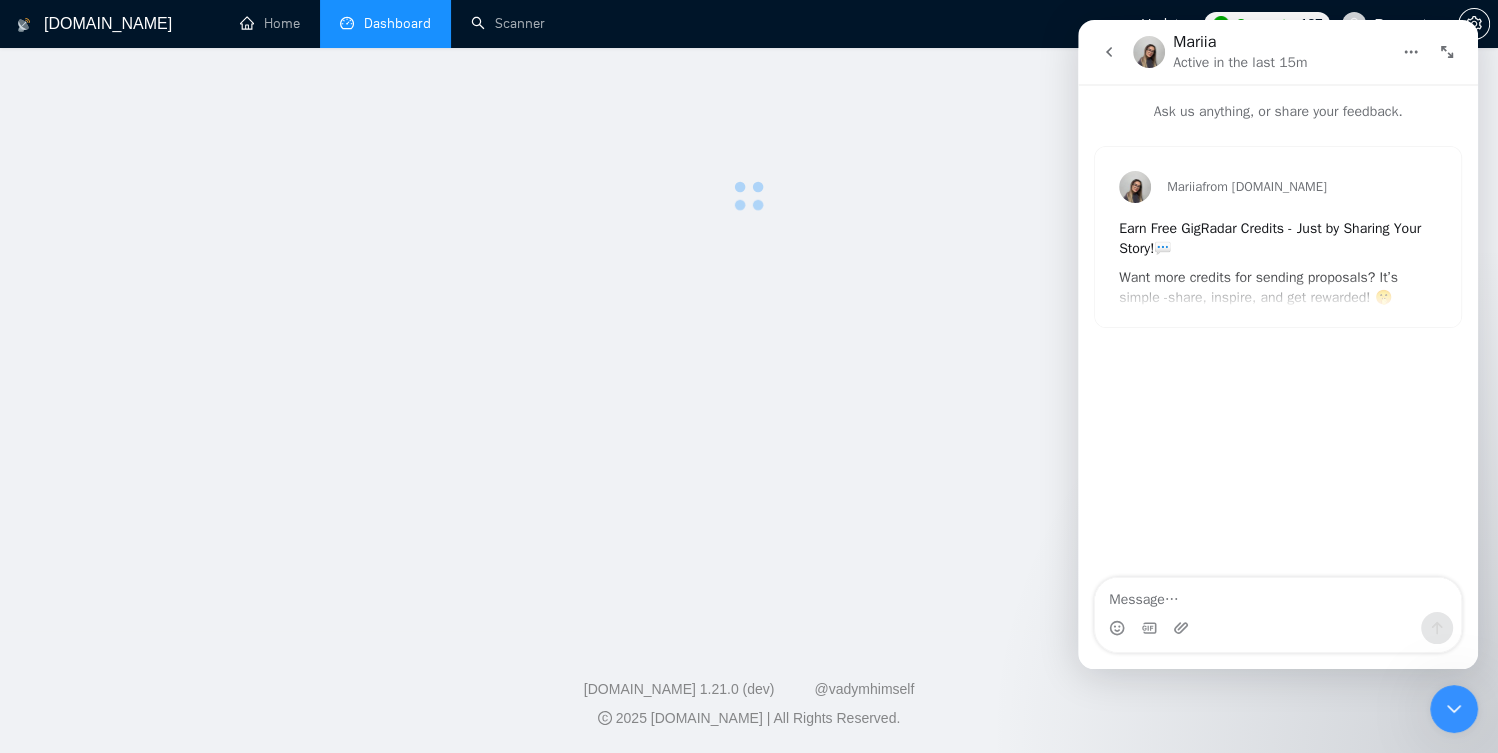 click on "Mariia  from [DOMAIN_NAME] Earn Free GigRadar Credits - Just by Sharing Your Story!  💬 Want more credits for sending proposals? It’s simple -  share, inspire, and get rewarded! 🤫 Here’s how you can earn free credits: Introduce yourself  in the  #intros  channel of the  GigRadar Upwork Community  and grab  +20 credits  for sending bids. Post your success story  (closed projects, high LRR, etc.) in the  #general  channel and claim  +50 credits  for sending bids. Why? GigRadar is building a powerful network of freelancers and agencies.  We want you to make valuable connections, showcase your wins, and inspire others while getting rewarded!  🚀 Not a member yet? Join our Slack community now 👉  Join Slack Community Claiming your credits is easy: Reply to this message with a  screenshot of your post , and our Tech Support Team will instantly top up your credits! 💸" at bounding box center [1278, 237] 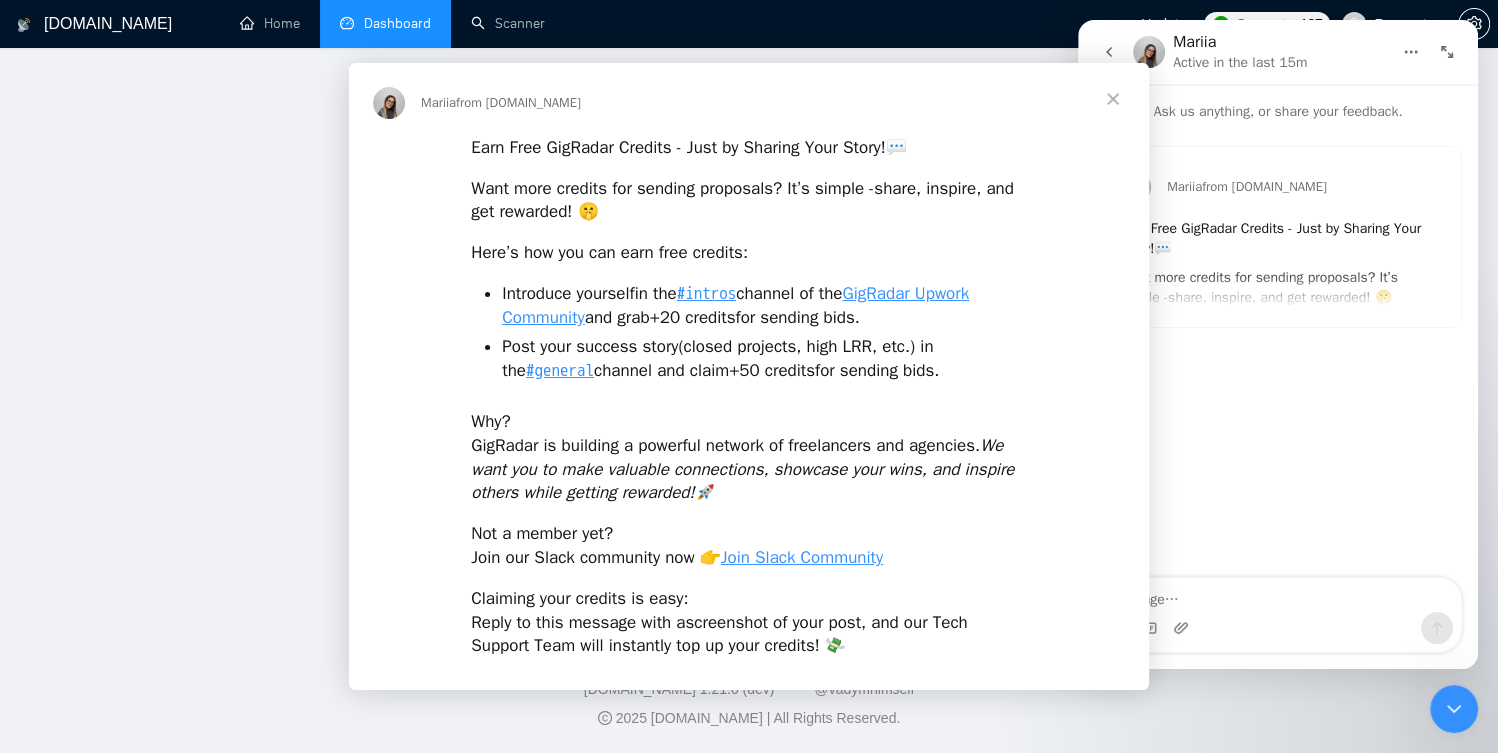 scroll, scrollTop: 0, scrollLeft: 0, axis: both 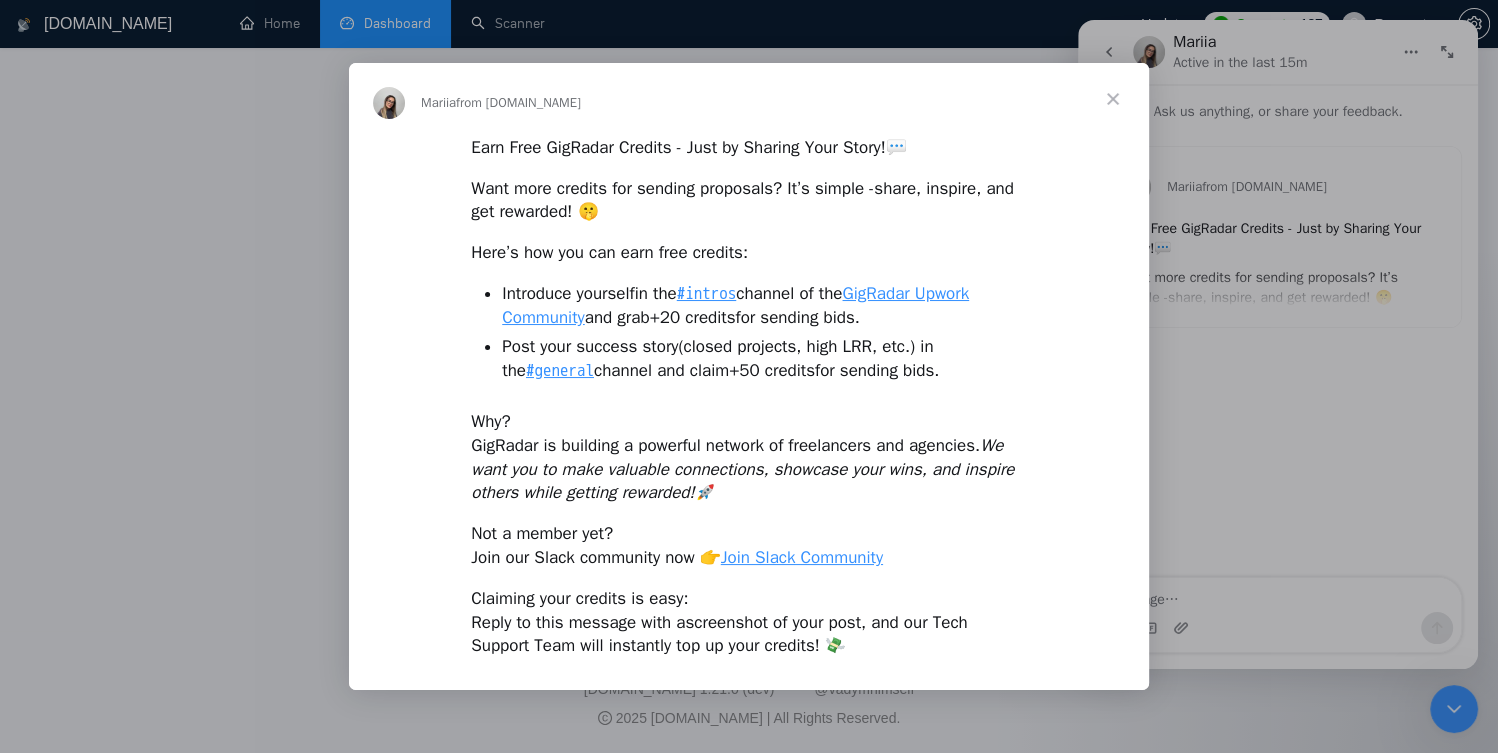 click at bounding box center [1113, 99] 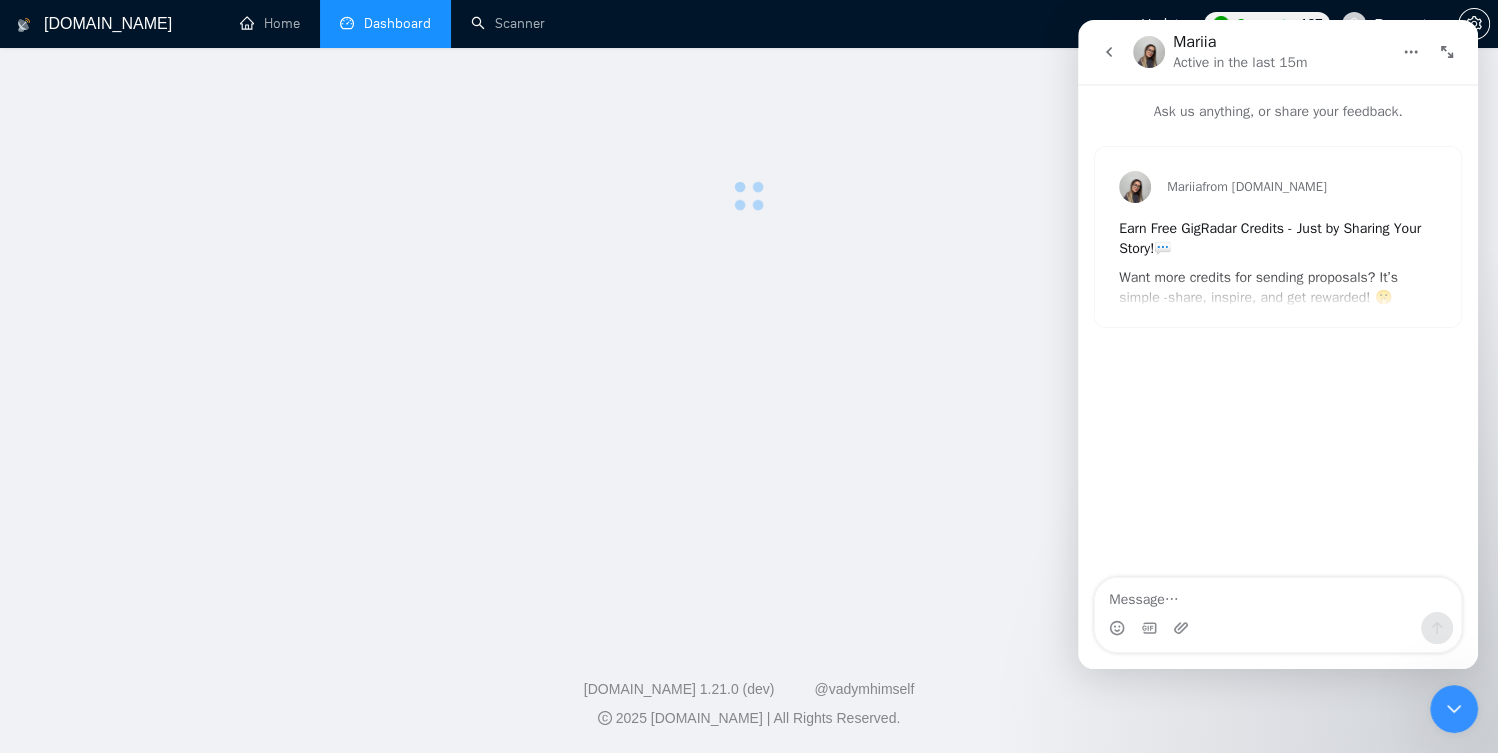 click at bounding box center (1454, 709) 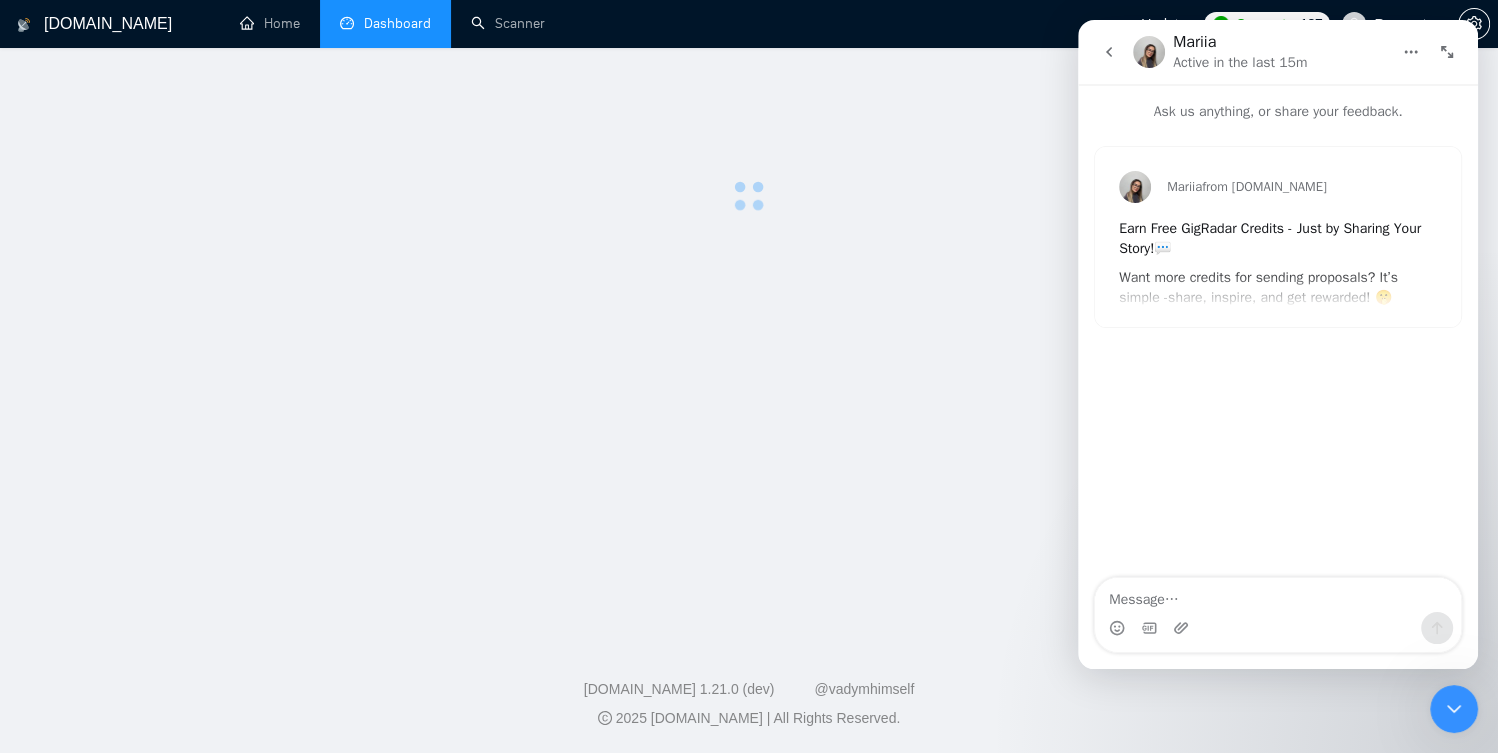 click on "[DOMAIN_NAME] 1.21.0 (dev) @vadymhimself" at bounding box center (749, 689) 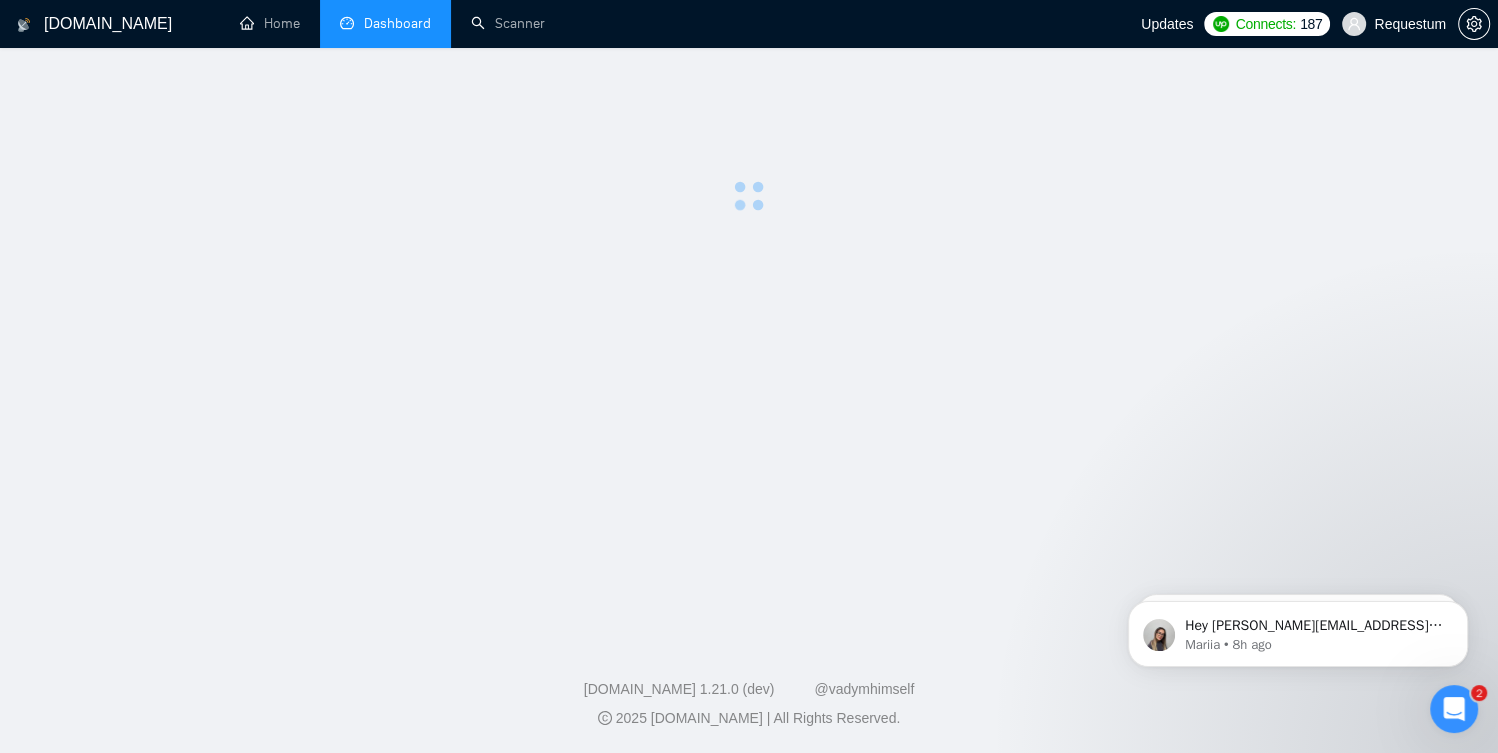 scroll, scrollTop: 0, scrollLeft: 0, axis: both 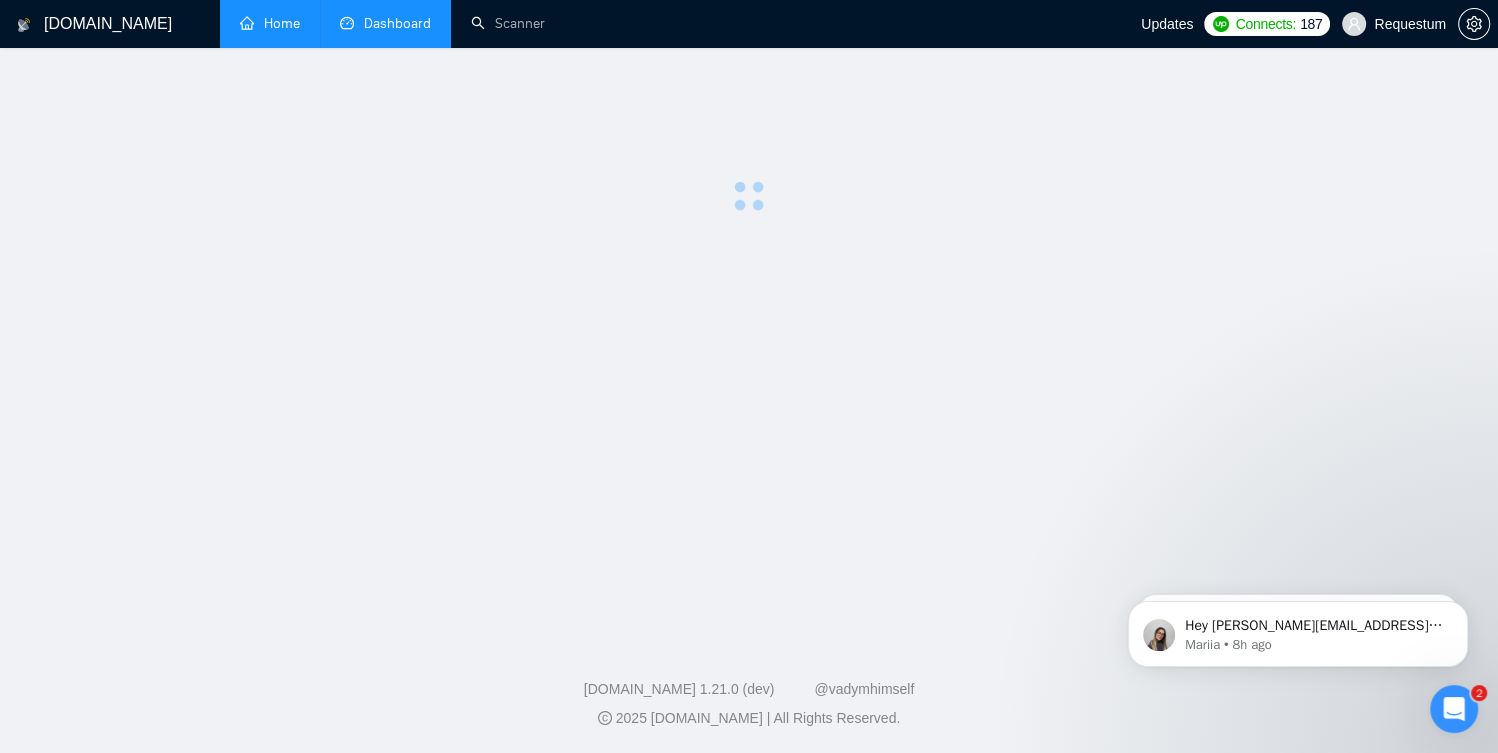 click on "Home" at bounding box center (270, 24) 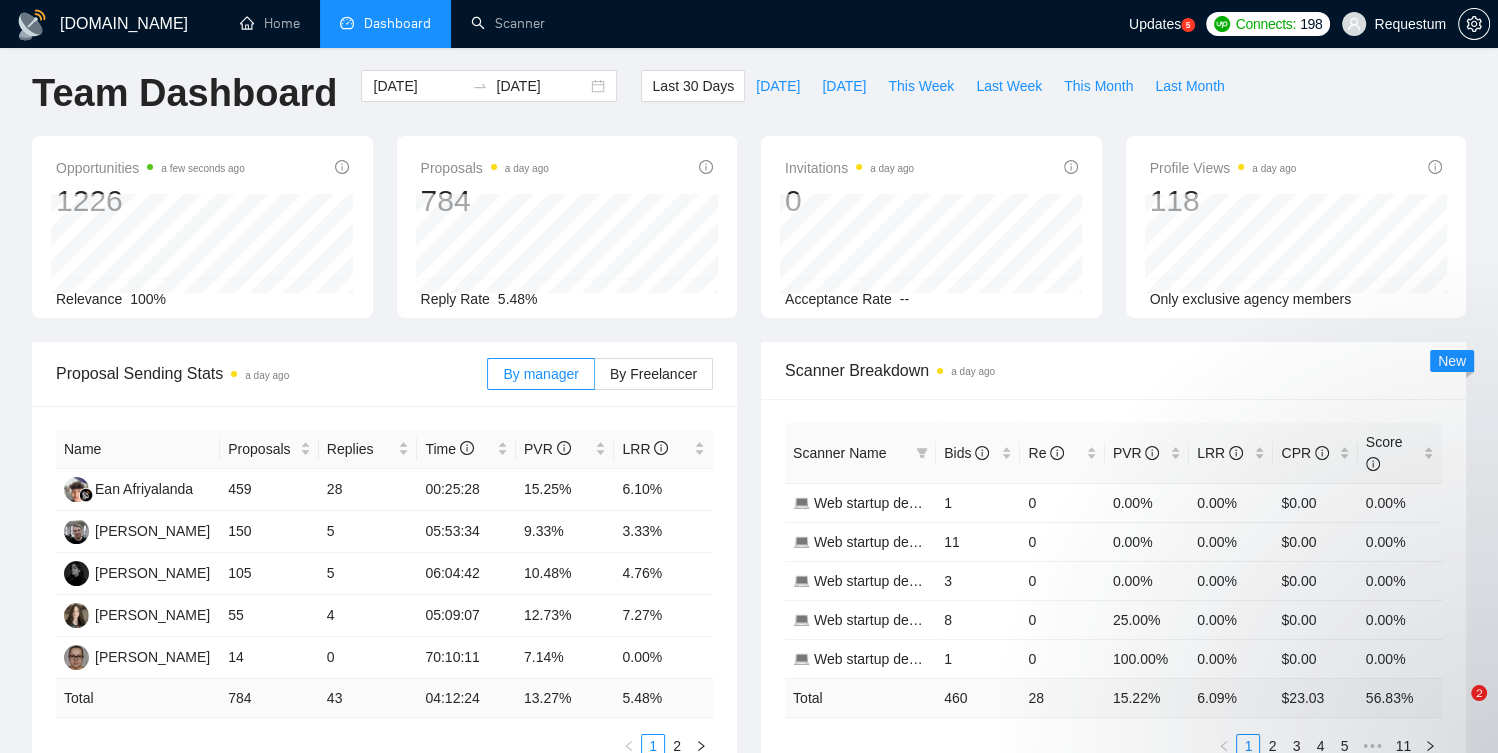 scroll, scrollTop: 31, scrollLeft: 0, axis: vertical 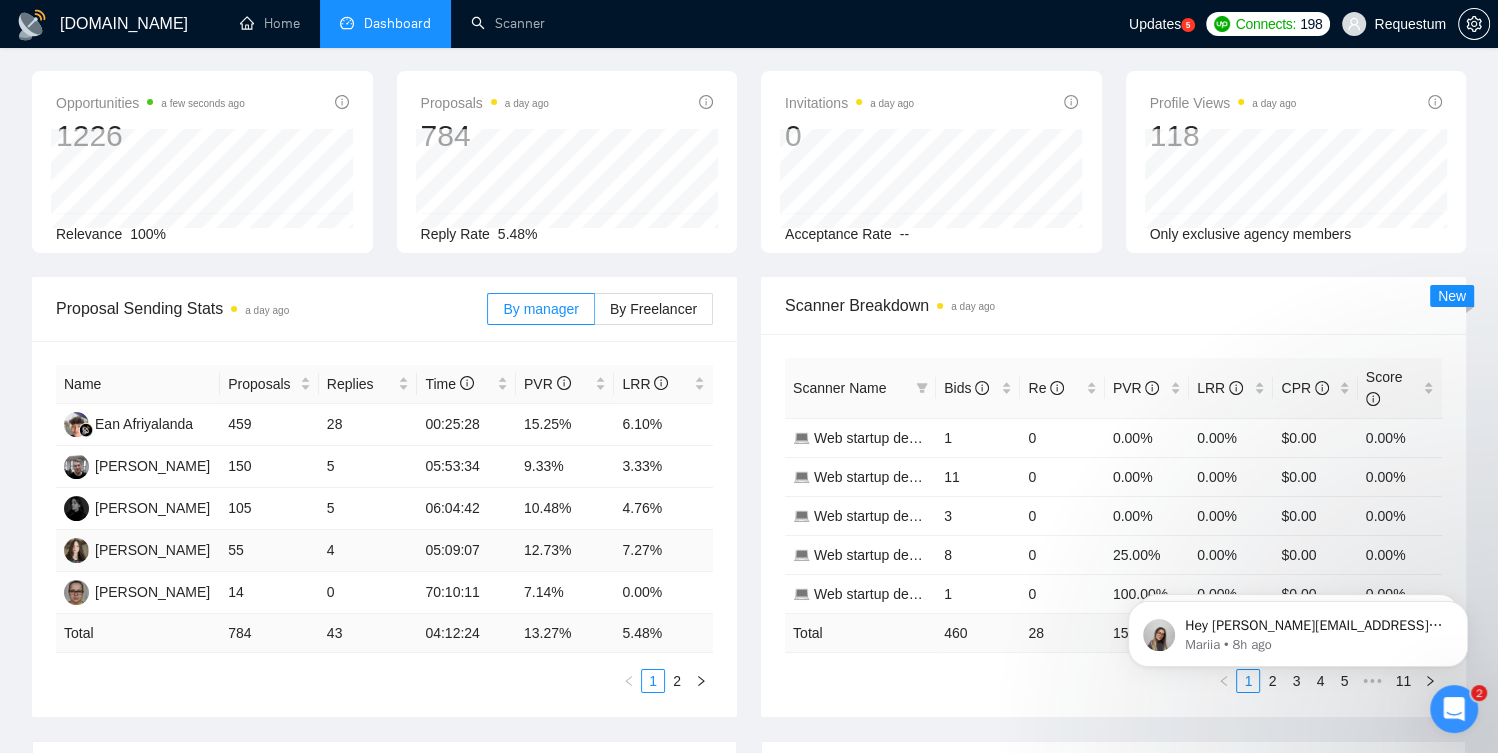 click on "4" at bounding box center [368, 551] 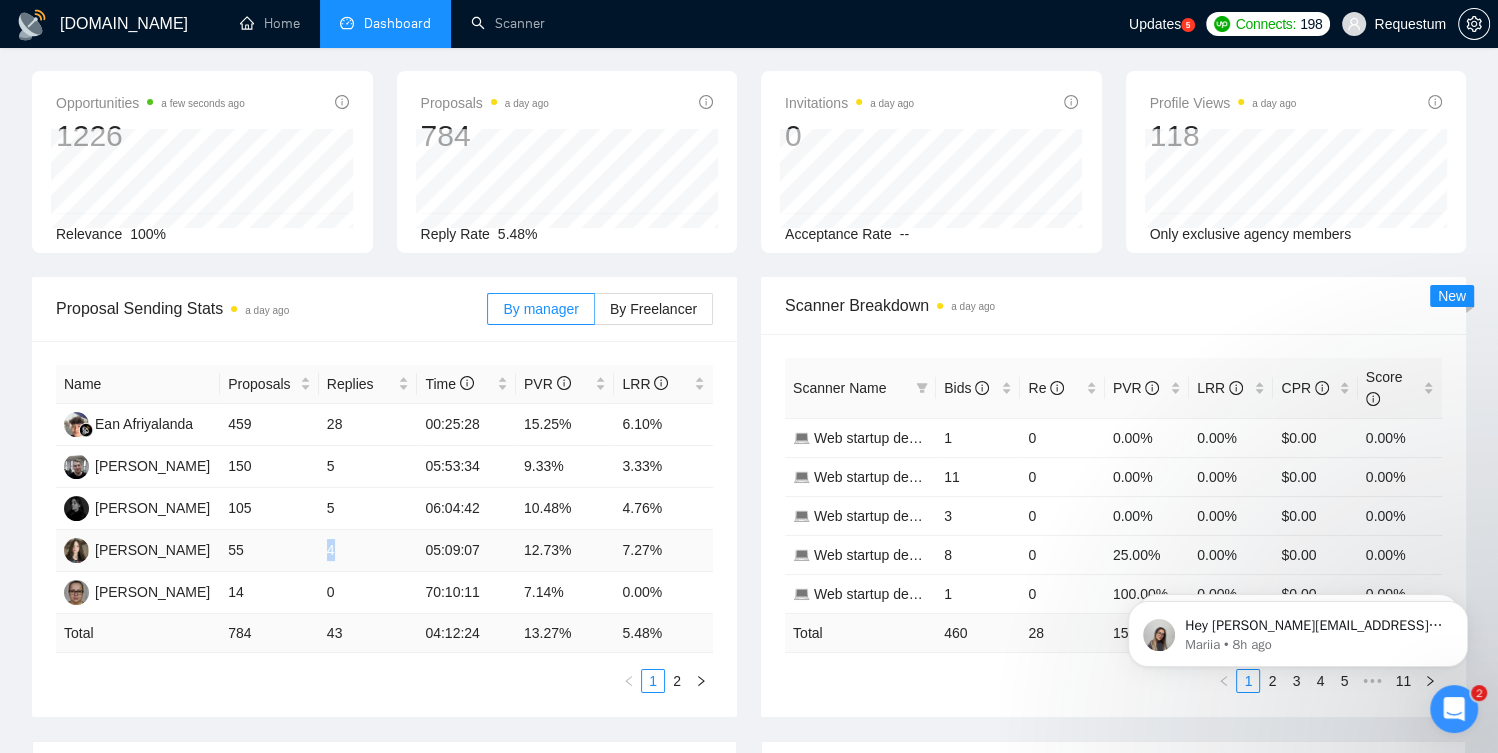 click on "4" at bounding box center [368, 551] 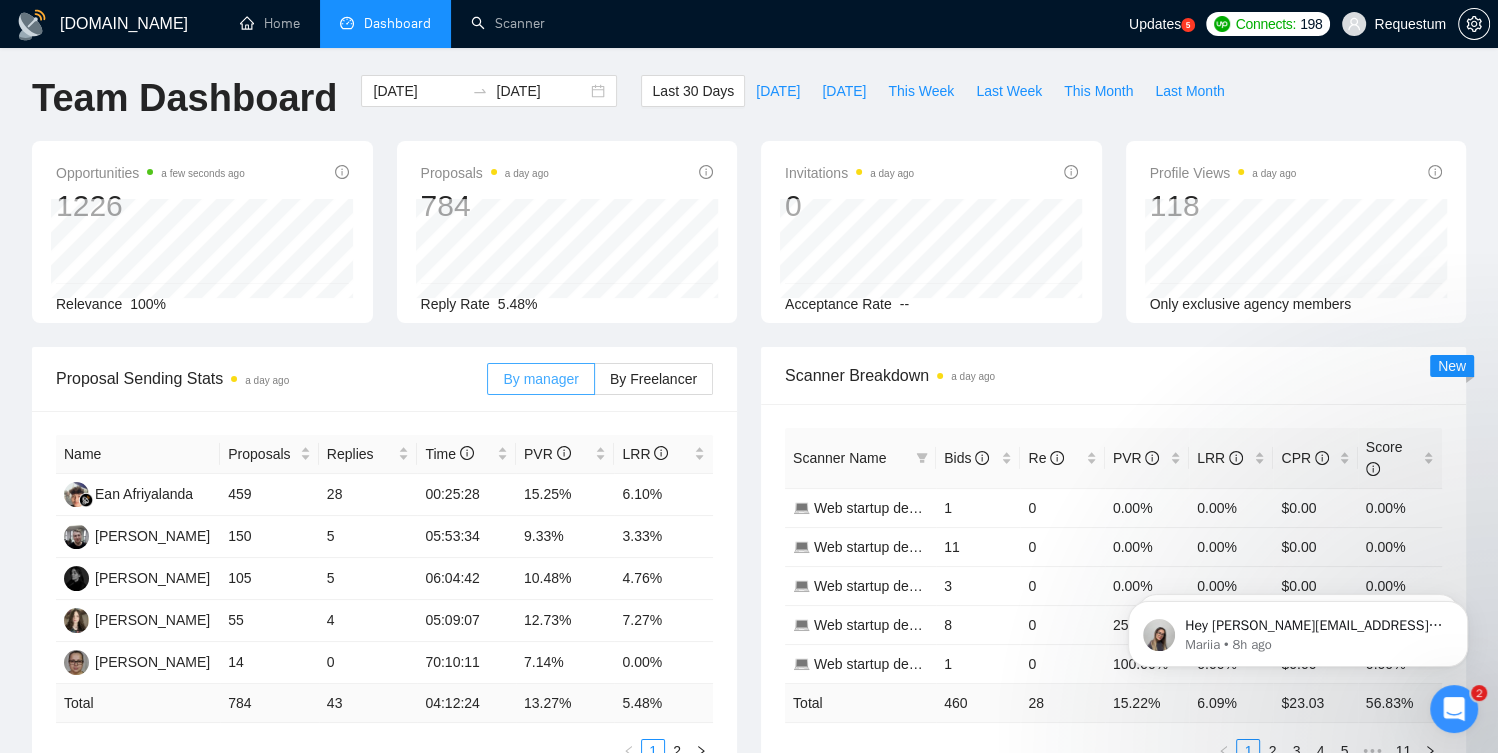 scroll, scrollTop: 6, scrollLeft: 0, axis: vertical 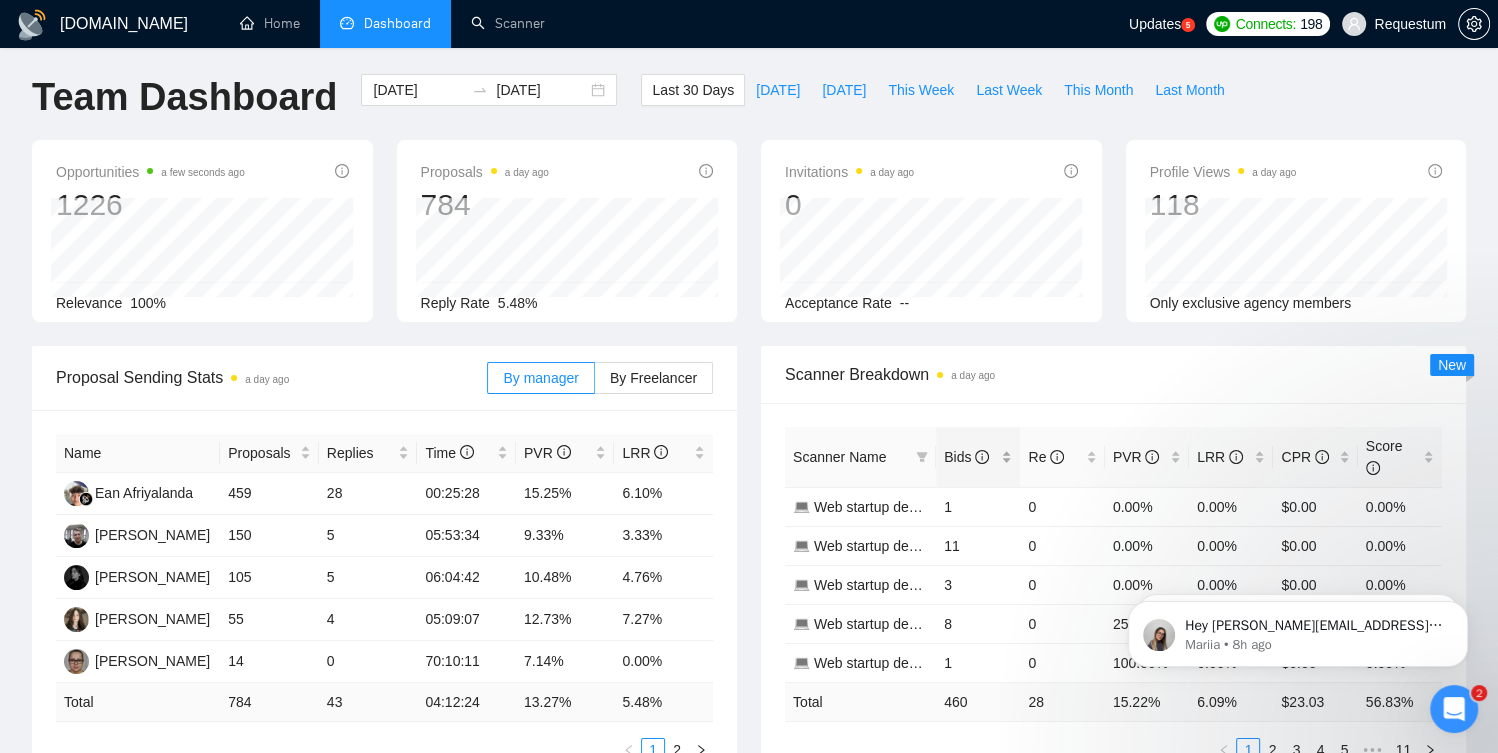 click on "Bids" at bounding box center [978, 457] 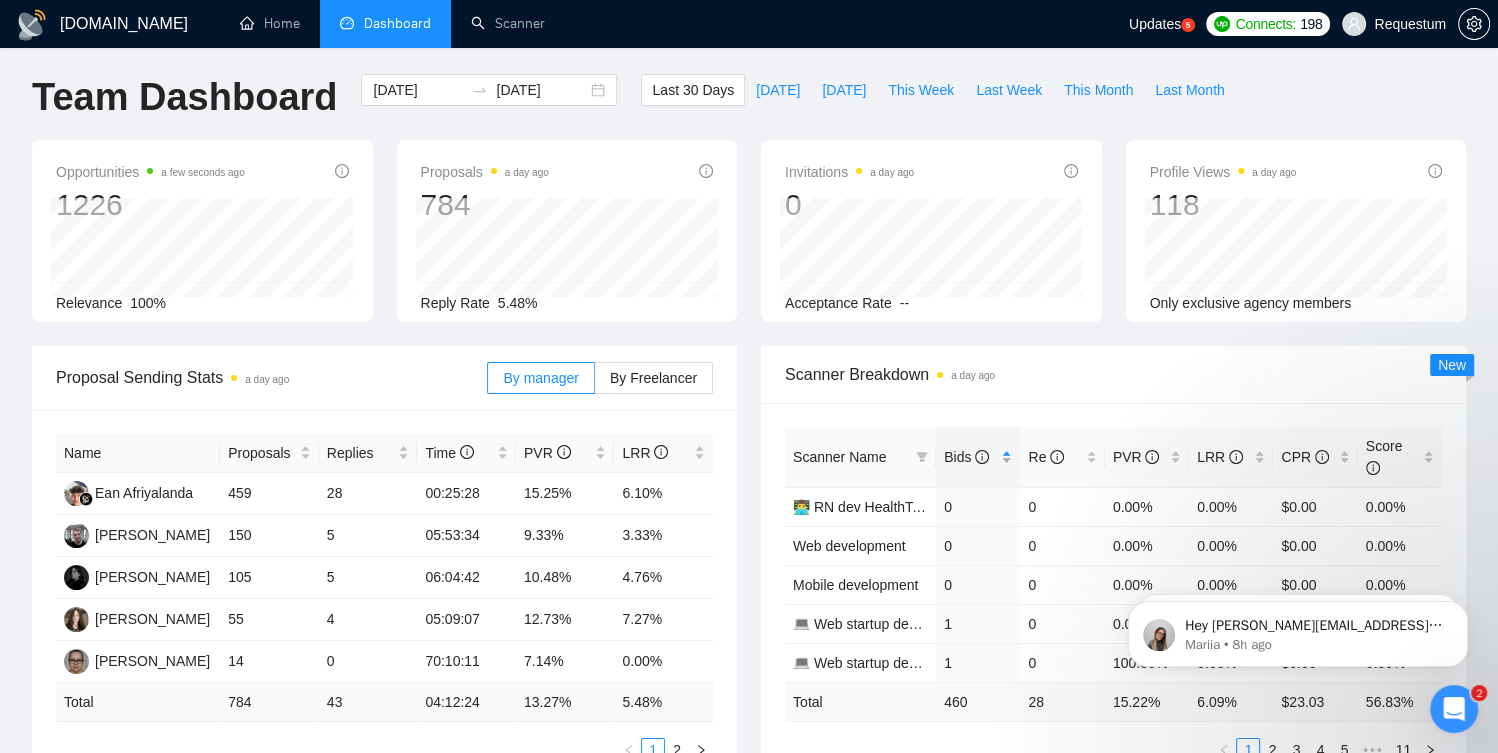 click on "Bids" at bounding box center (978, 457) 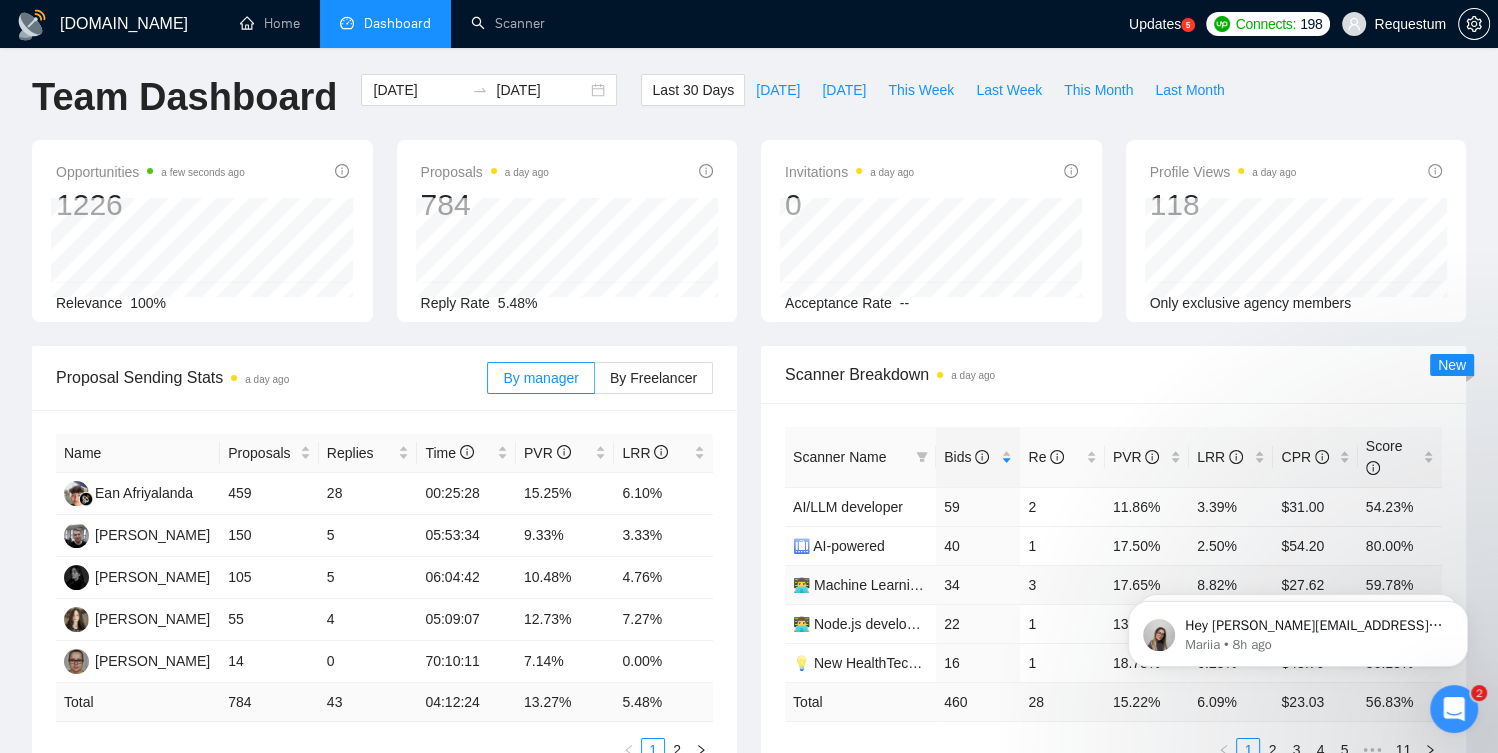 scroll, scrollTop: 0, scrollLeft: 0, axis: both 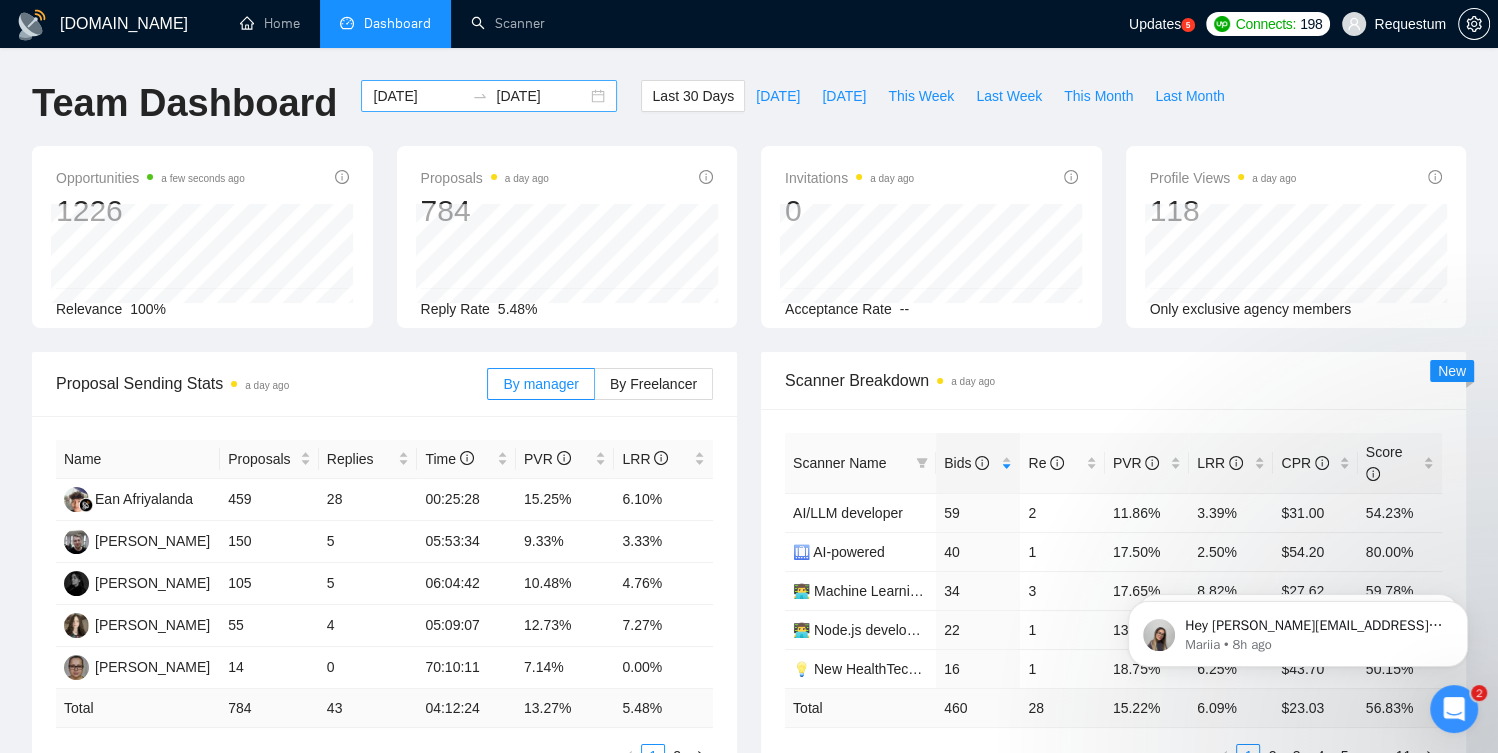 click on "2025-06-25" at bounding box center [418, 96] 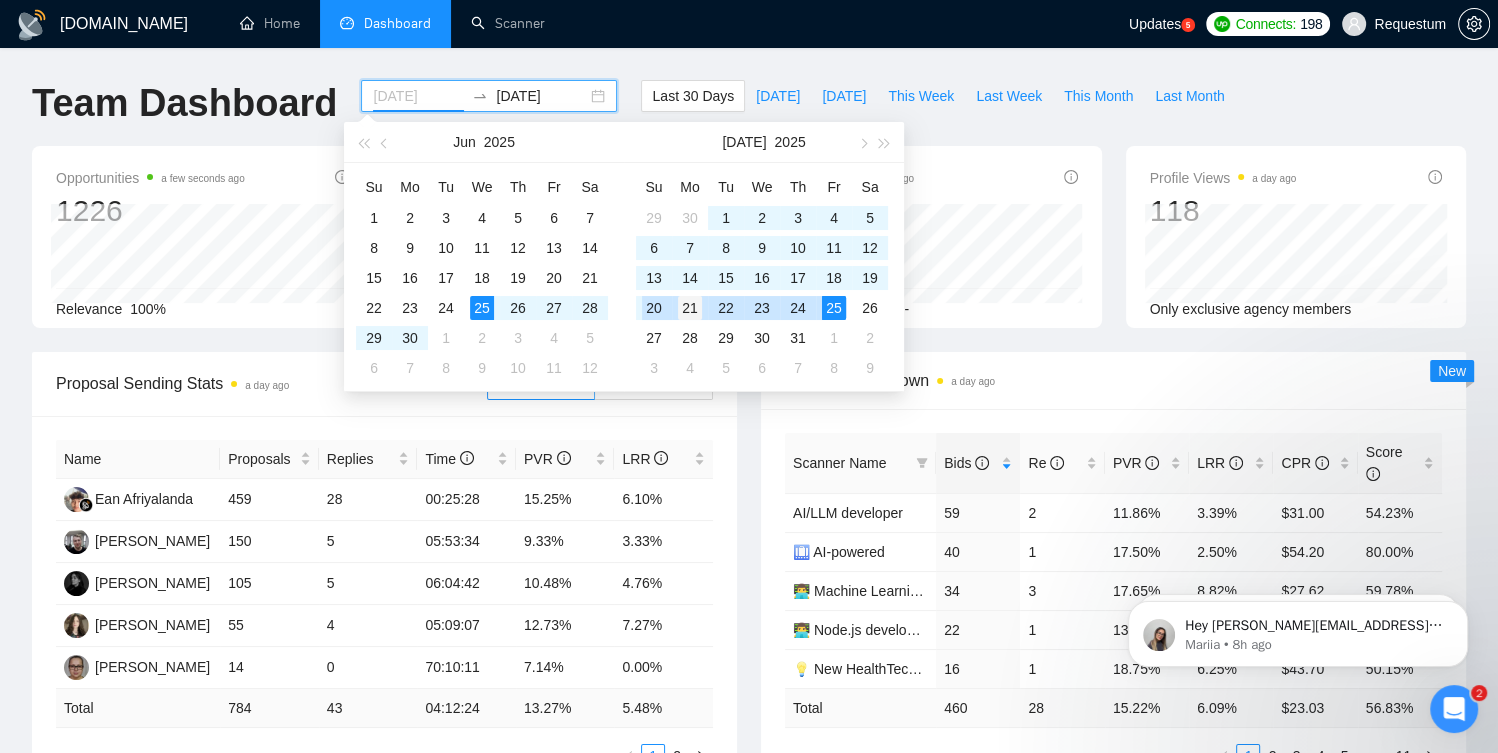 type on "2025-07-21" 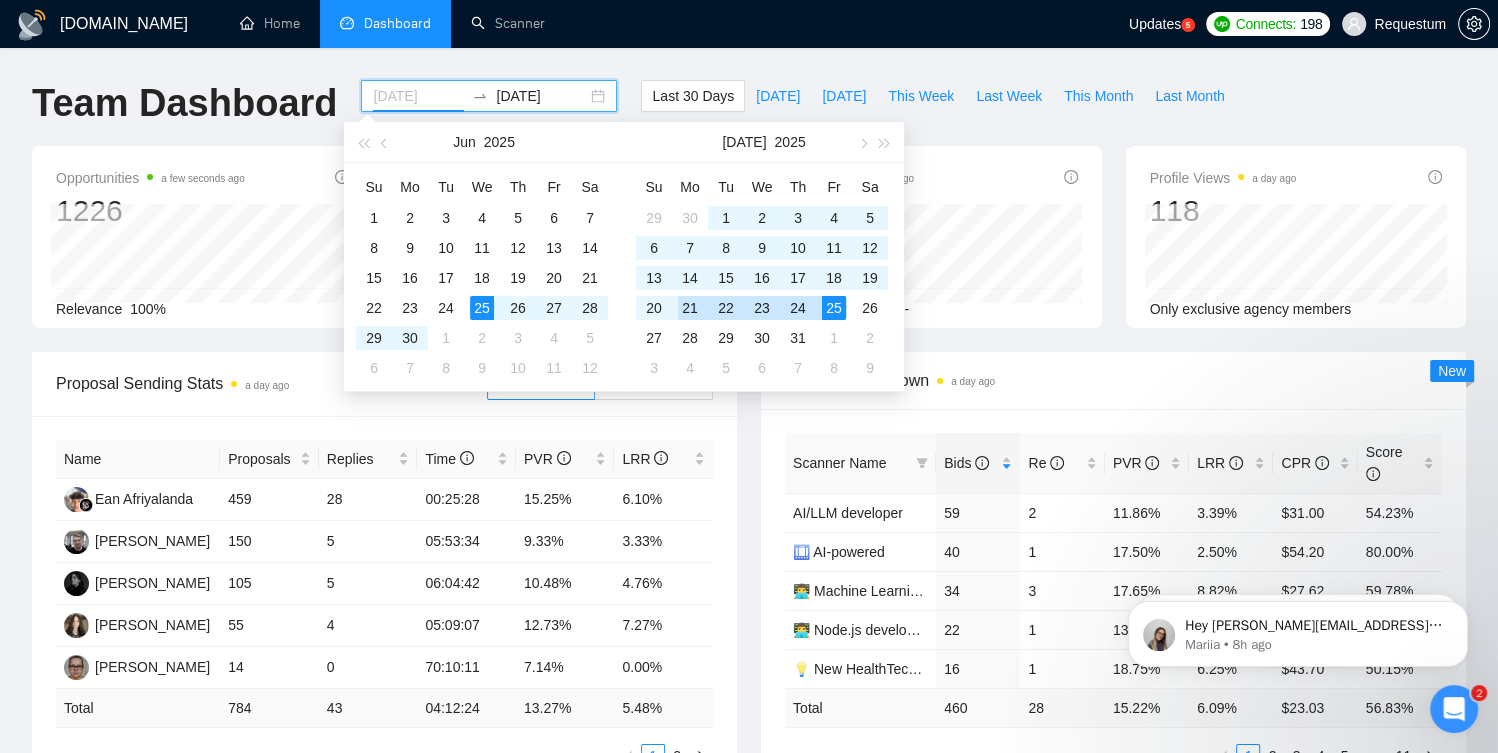 click on "21" at bounding box center [690, 308] 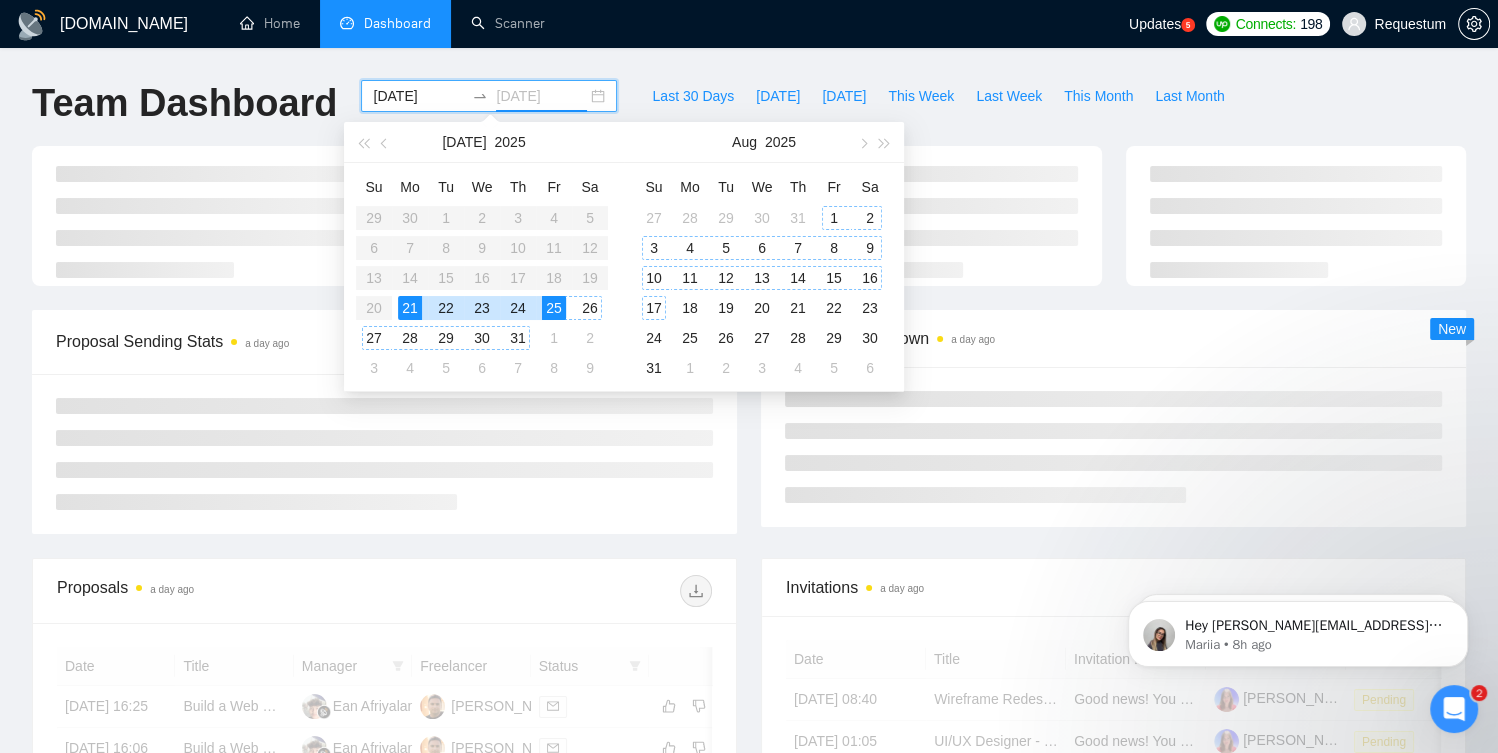 type on "2025-07-25" 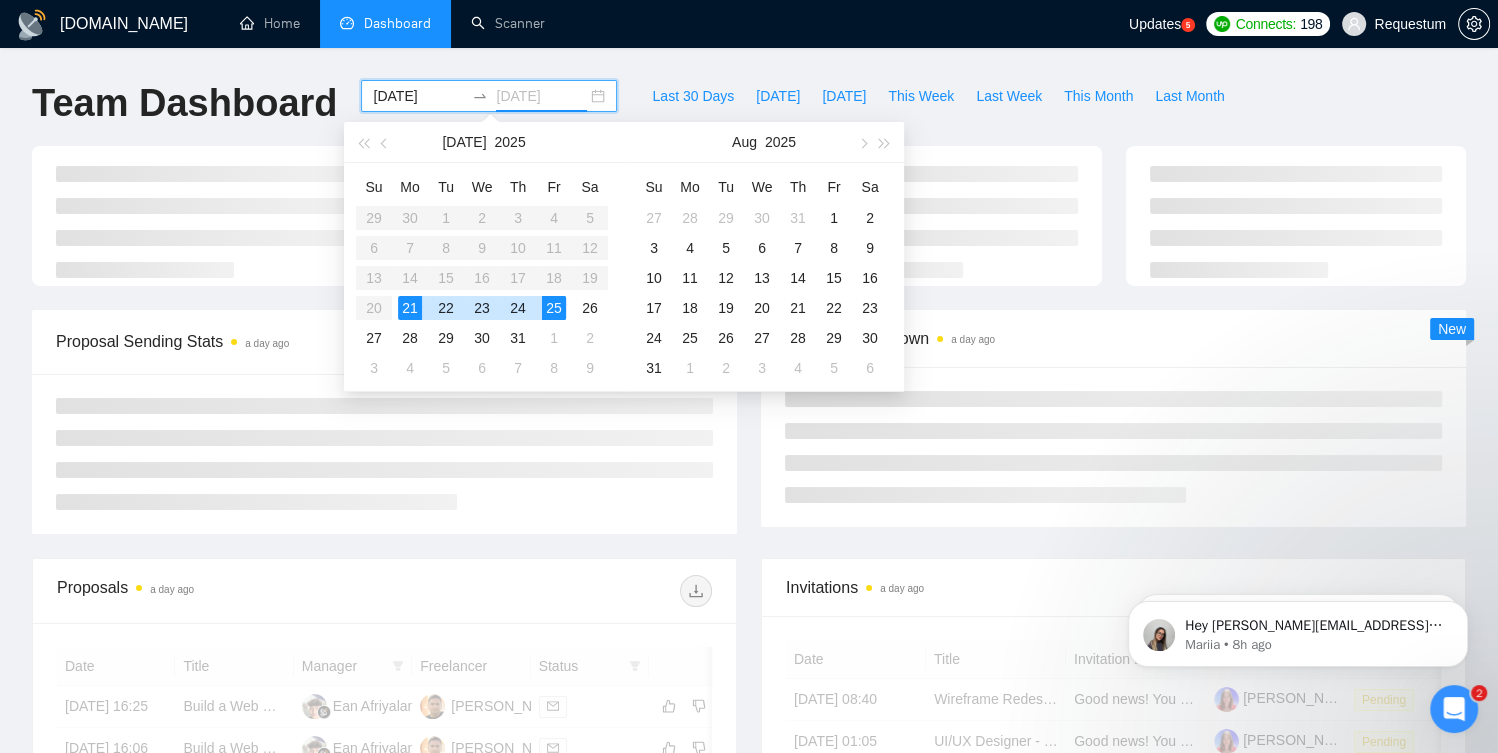click on "25" at bounding box center [554, 308] 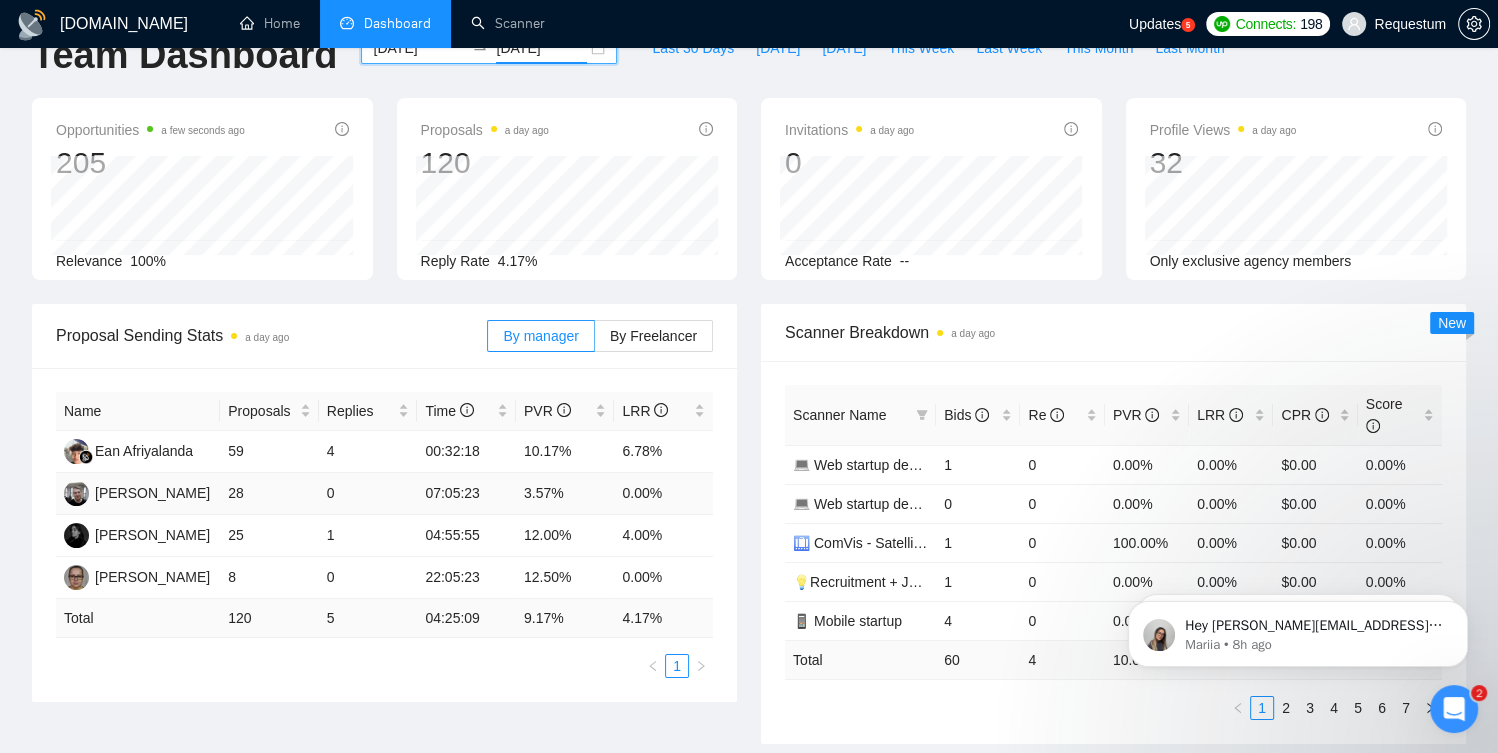 scroll, scrollTop: 46, scrollLeft: 0, axis: vertical 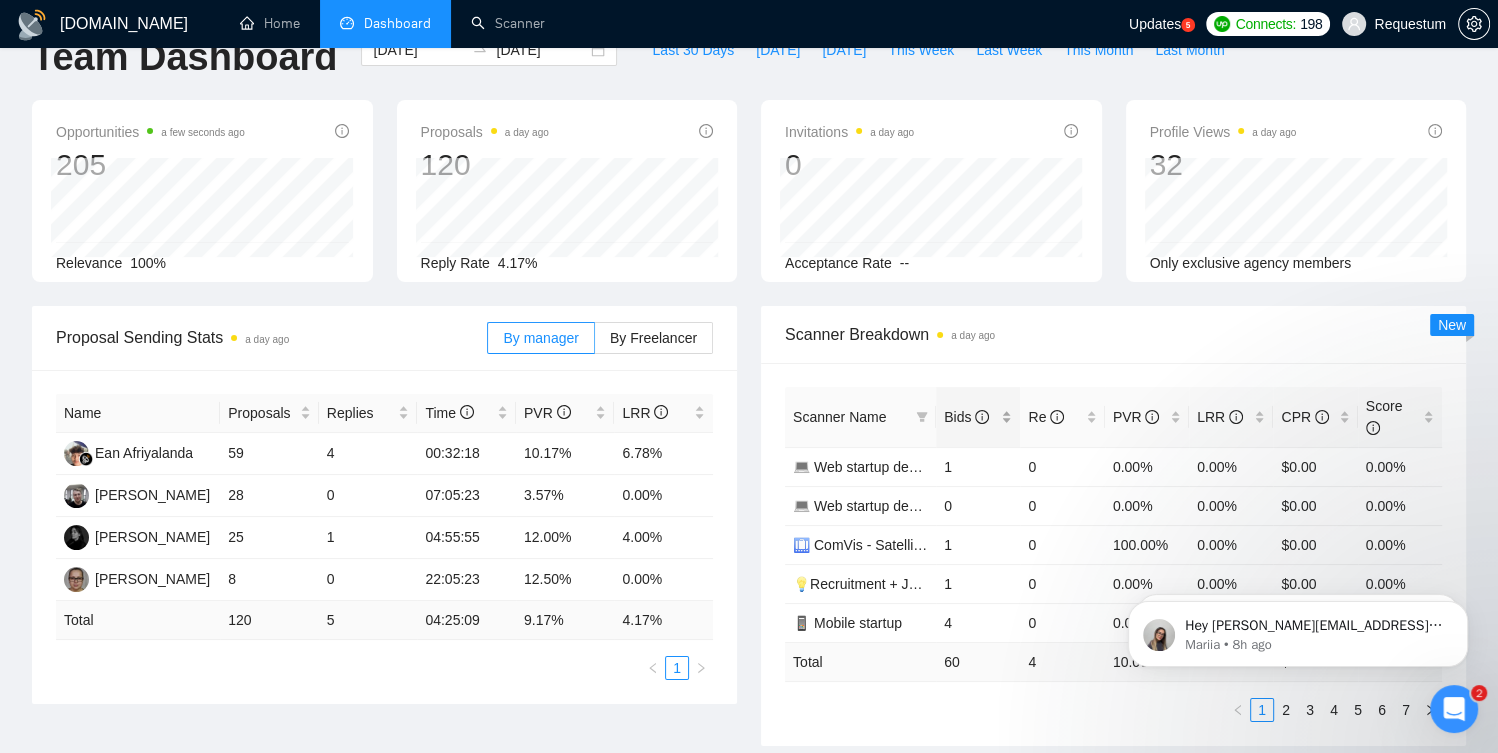 click on "Bids" at bounding box center (978, 417) 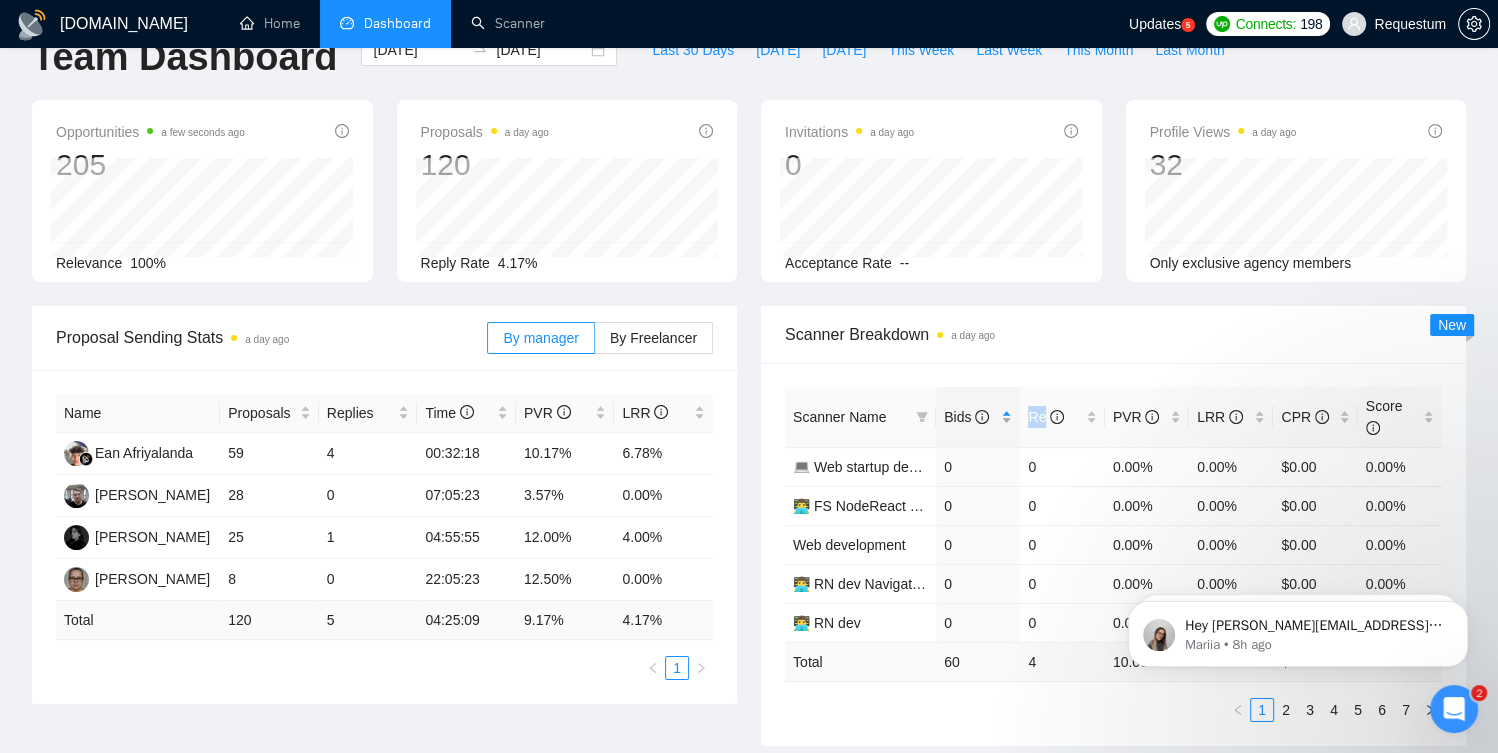 click on "Bids" at bounding box center [978, 417] 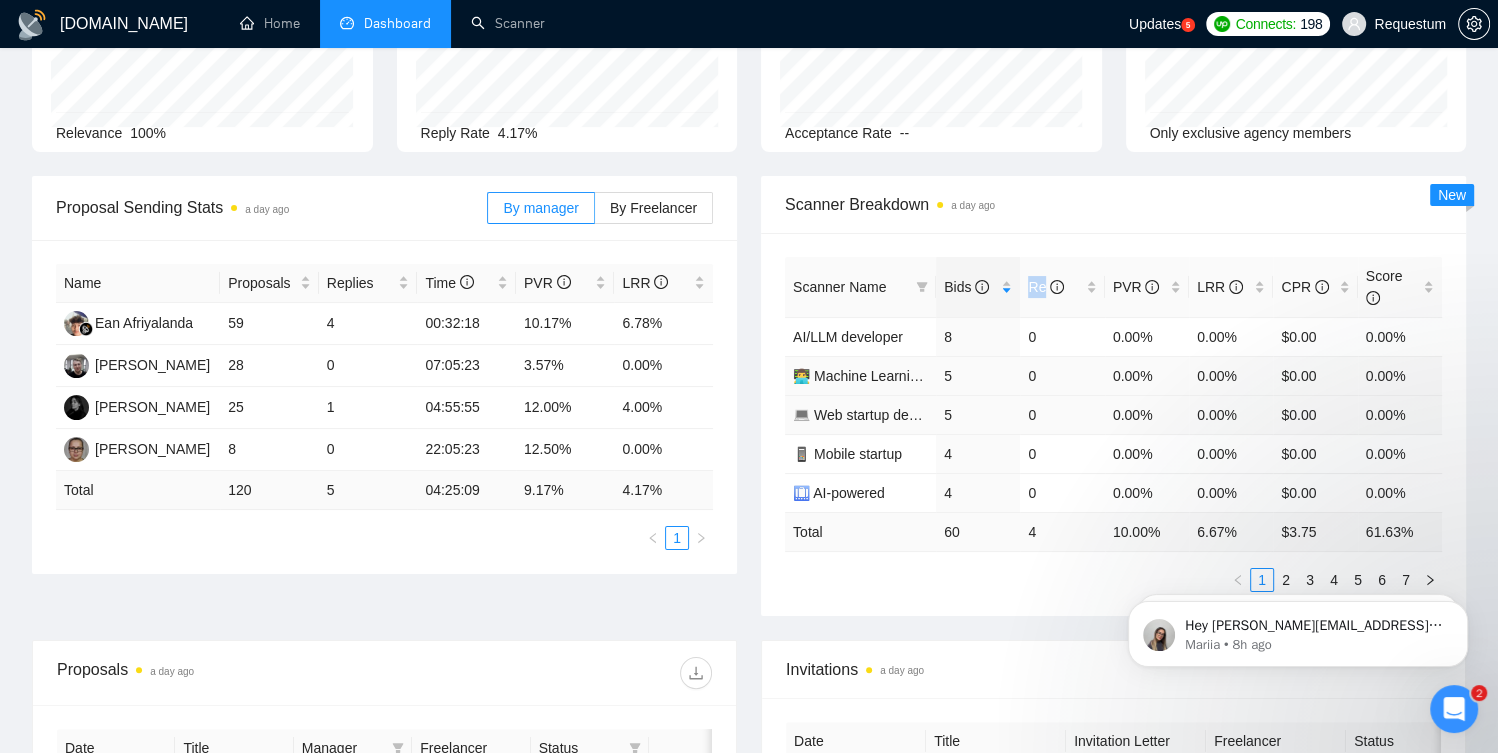 scroll, scrollTop: 181, scrollLeft: 0, axis: vertical 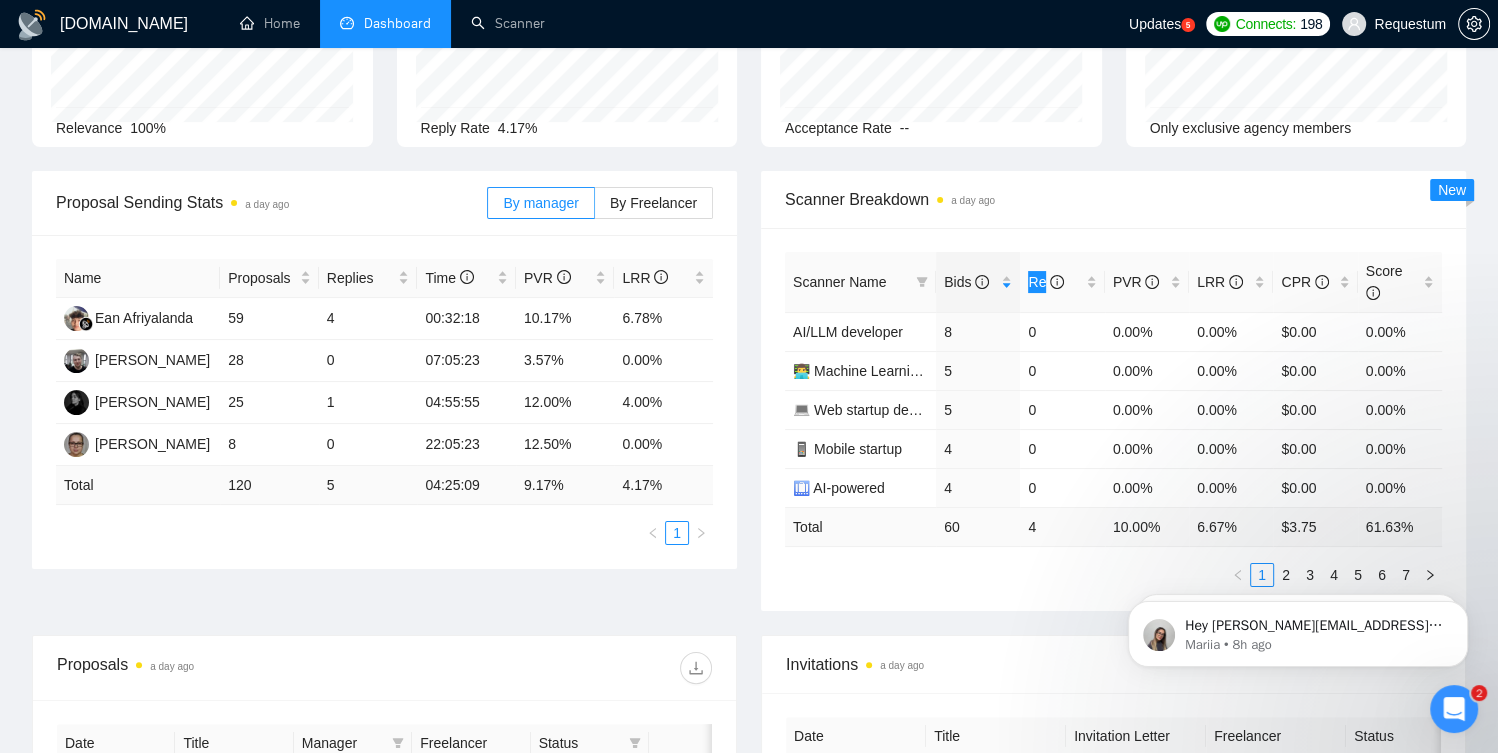 click on "Hey andrey.blond@requestum.com, Looks like your Upwork agency Requestum ran out of connects. We recently tried to send a proposal for a job found by 👨‍💻 RN dev, but we could not because the number of connects was insufficient. If you don't top up your connects soon, all your Auto Bidders will be disabled, and you will have to reactivate it again. Please consider enabling the Auto Top-Up Feature to avoid this happening in the future. Mariia • 8h ago Mariia • 1d ago" at bounding box center (1298, 629) 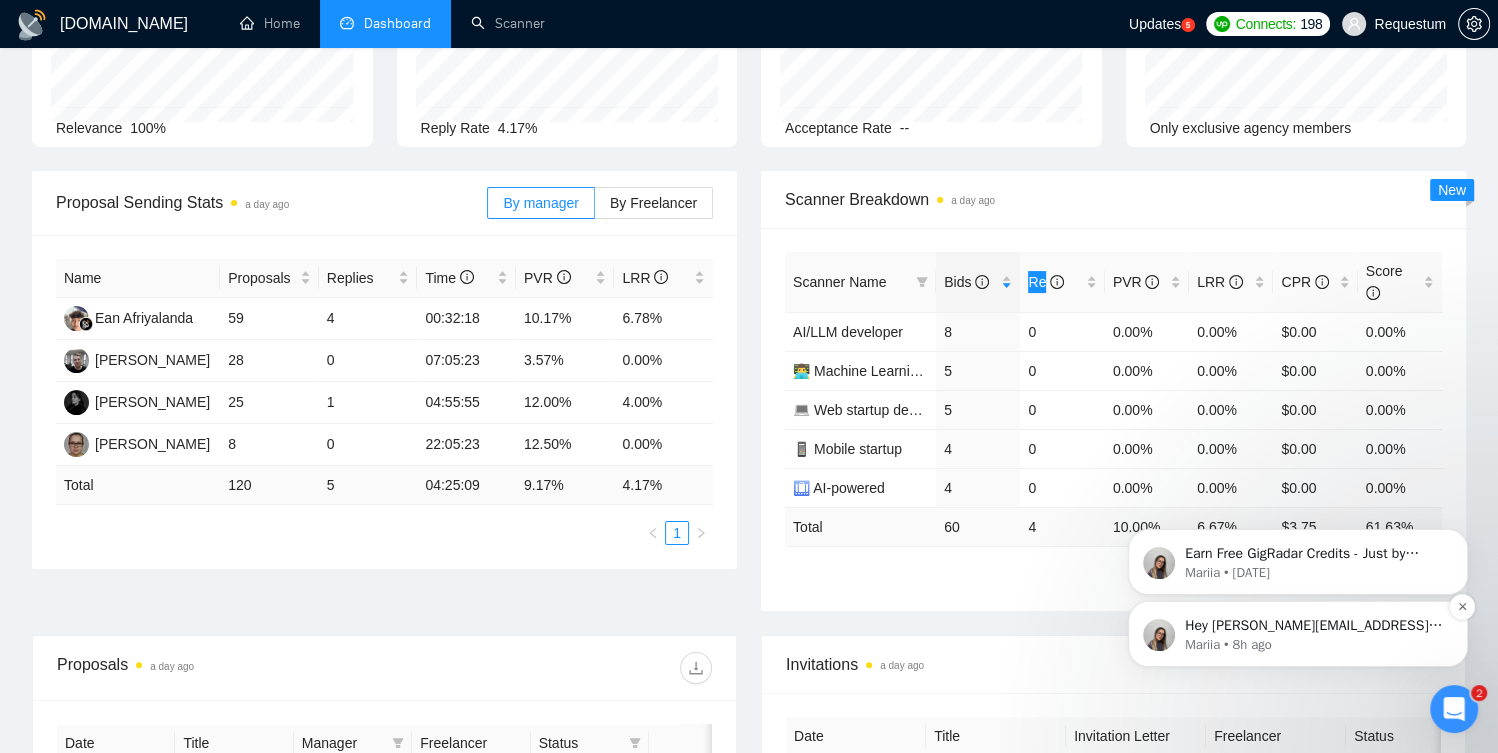 click on "Hey [PERSON_NAME][EMAIL_ADDRESS][DOMAIN_NAME], Looks like your Upwork agency Requestum ran out of connects. We recently tried to send a proposal for a job found by 👨‍💻 RN dev, but we could not because the number of connects was insufficient. If you don't top up your connects soon, all your Auto Bidders will be disabled, and you will have to reactivate it again. Please consider enabling the Auto Top-Up Feature to avoid this happening in the future." at bounding box center [1314, 626] 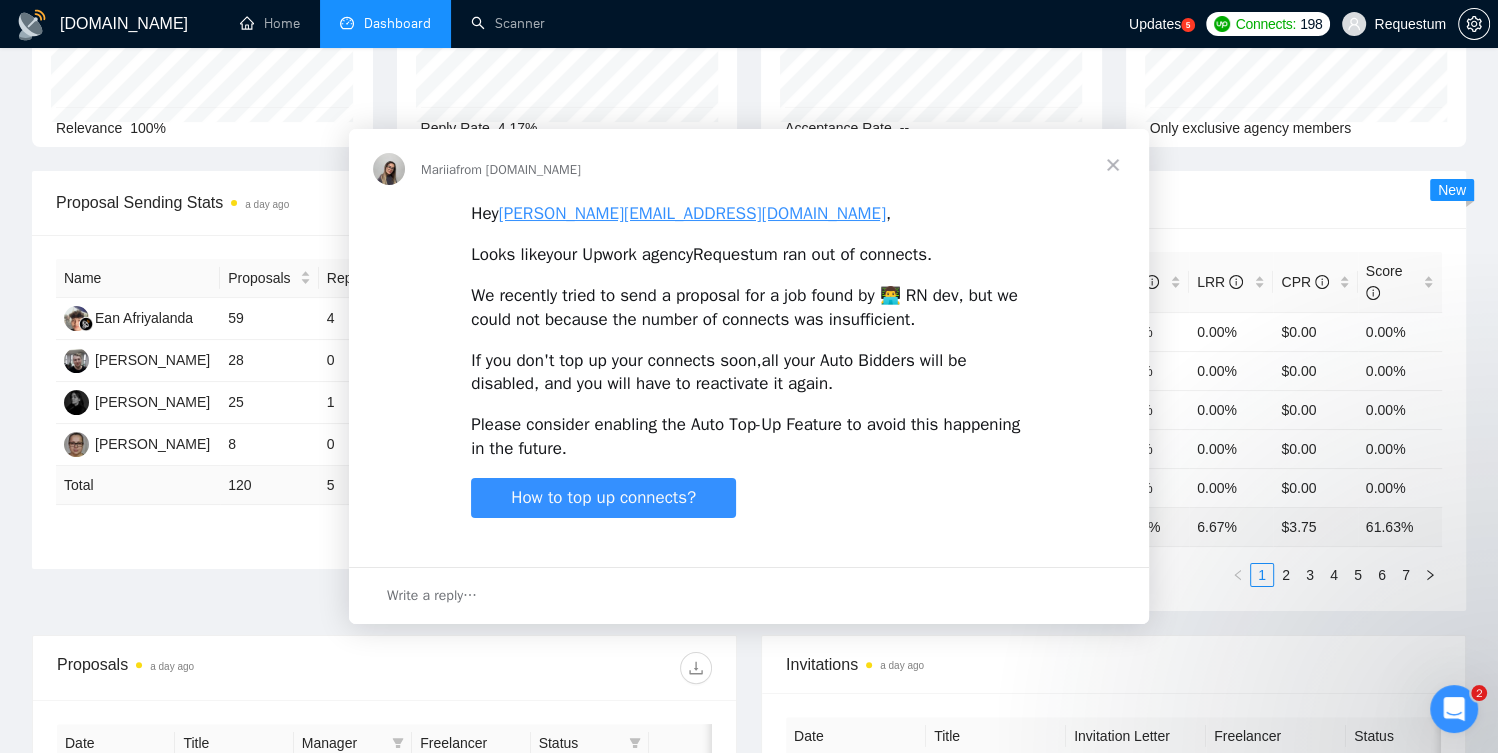 scroll, scrollTop: 0, scrollLeft: 0, axis: both 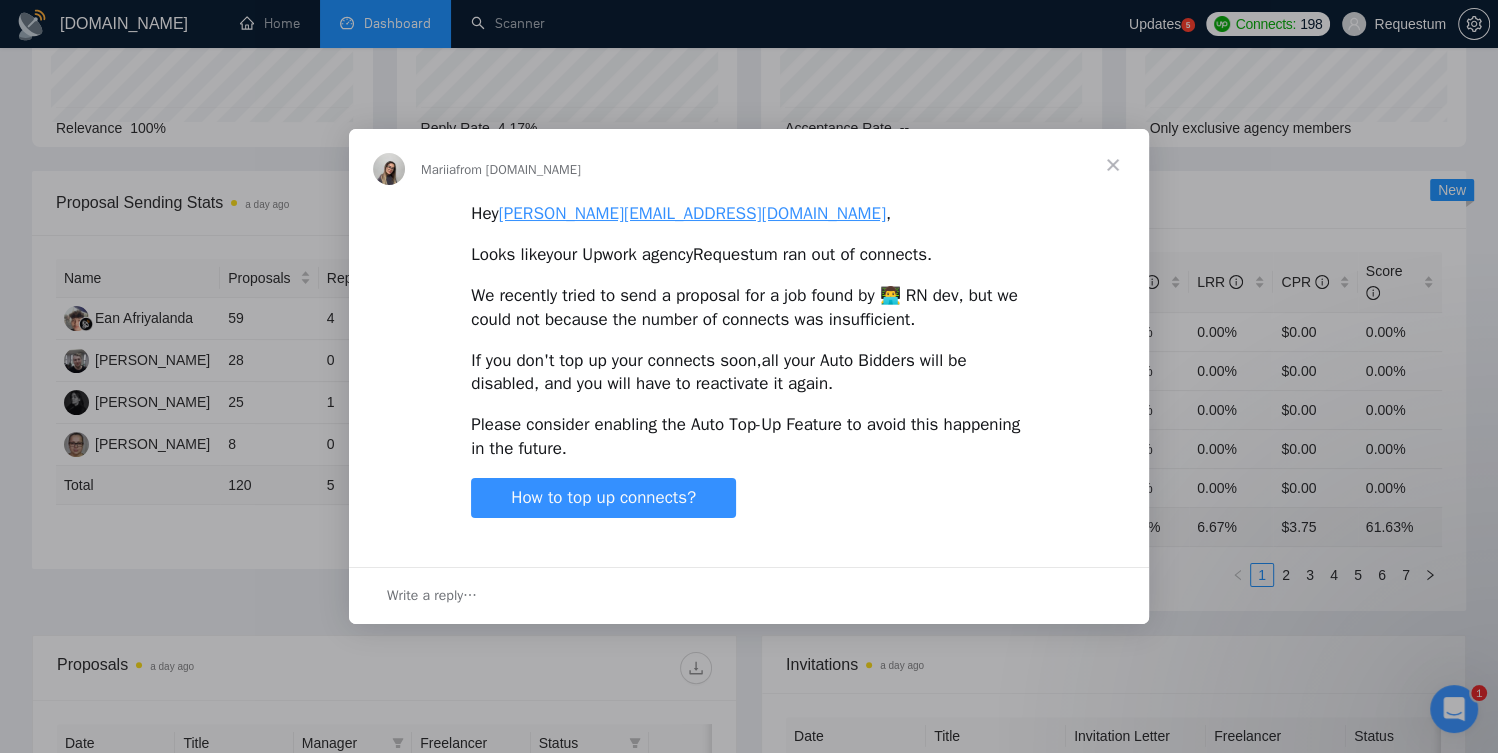 click at bounding box center (1113, 165) 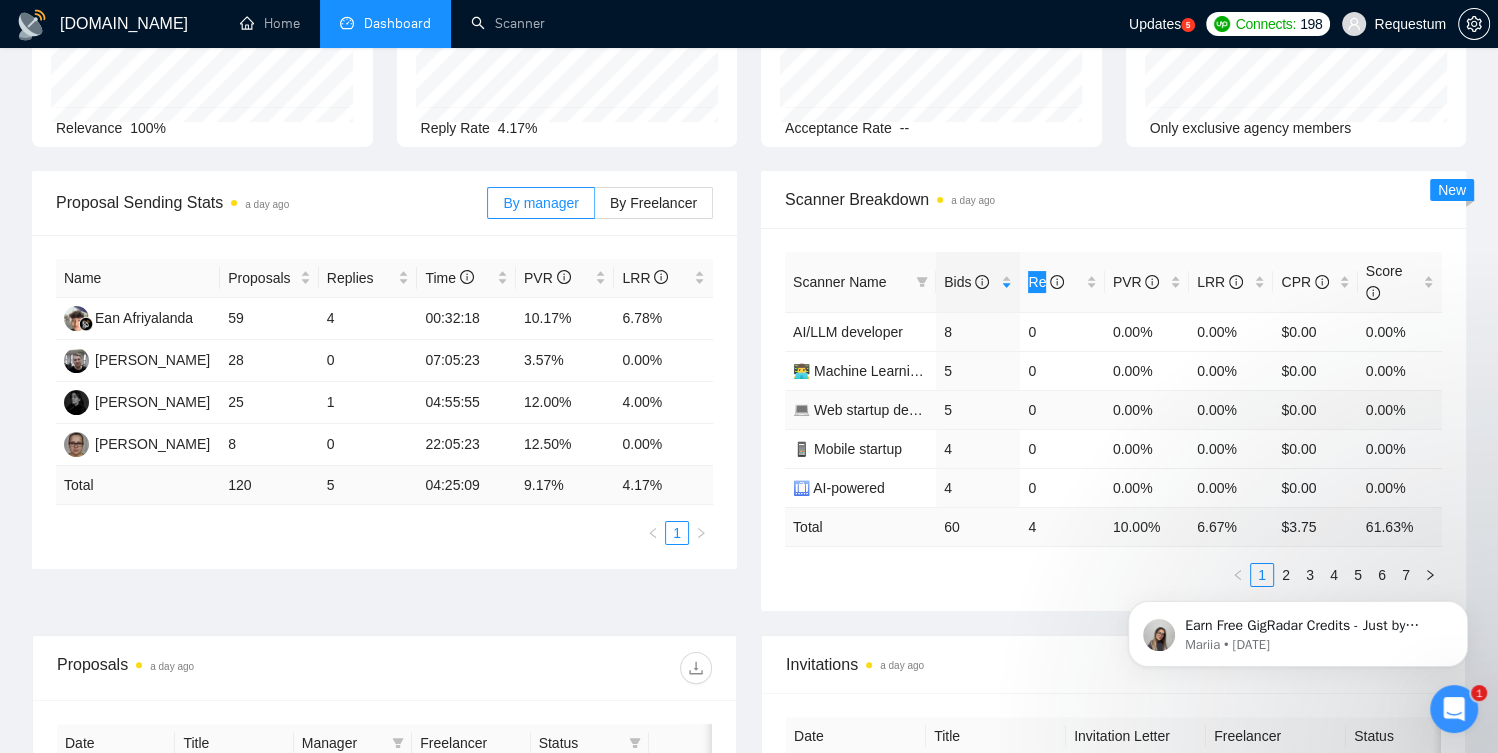 scroll, scrollTop: 0, scrollLeft: 0, axis: both 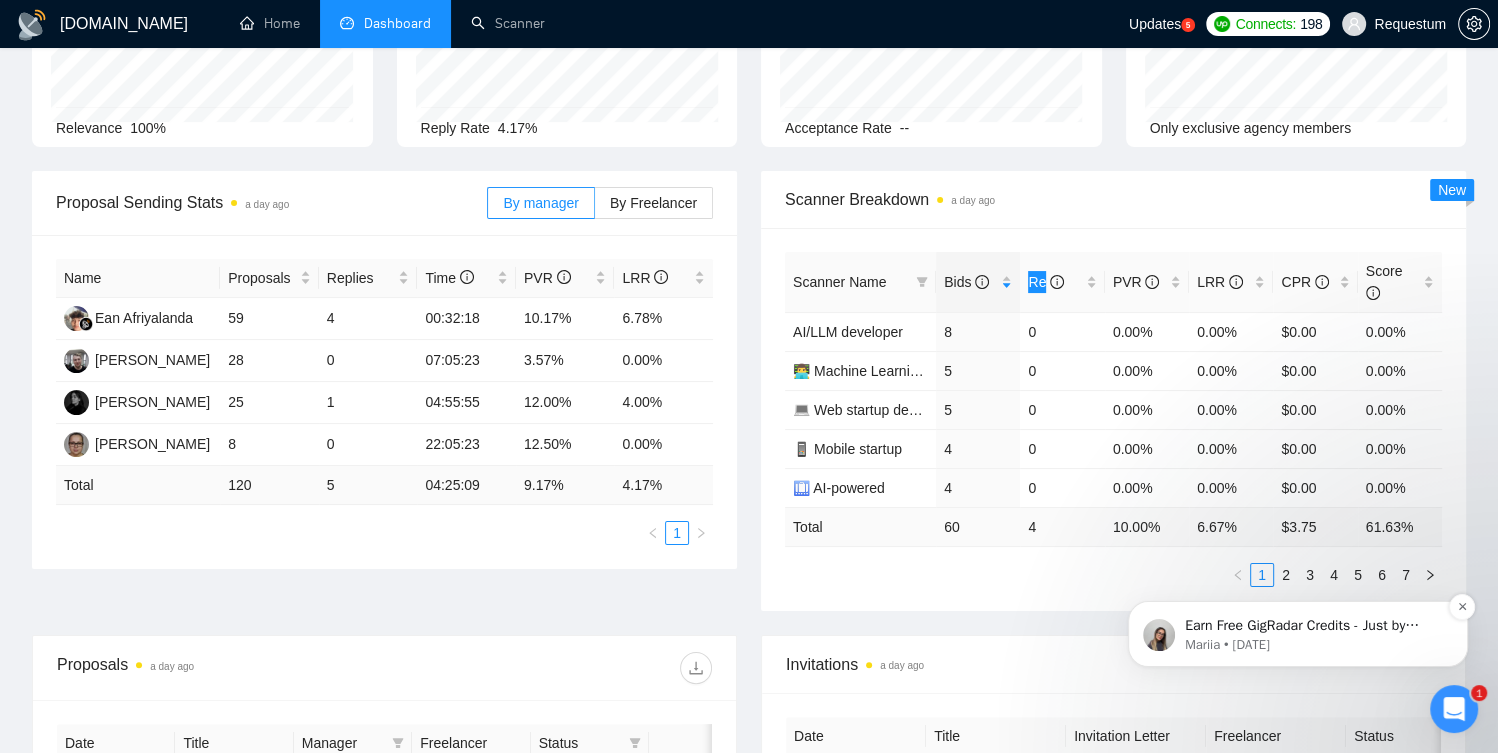 click on "Earn Free GigRadar Credits - Just by Sharing Your Story! 💬 Want more credits for sending proposals? It’s simple - share, inspire, and get rewarded! 🤫 Here’s how you can earn free credits: Introduce yourself in the #intros channel of the GigRadar Upwork Community and grab +20 credits for sending bids., Post your success story (closed projects, high LRR, etc.) in the #general channel and claim +50 credits for sending bids. Why? GigRadar is building a powerful network of freelancers and agencies. We want you to make valuable connections, showcase your wins, and inspire others while getting rewarded! 🚀 Not a member yet? Join our Slack community now 👉 Join Slack Community Claiming your credits is easy: Reply to this message with a screenshot of your post, and our Tech Support Team will instantly top up your credits! 💸" at bounding box center [1314, 626] 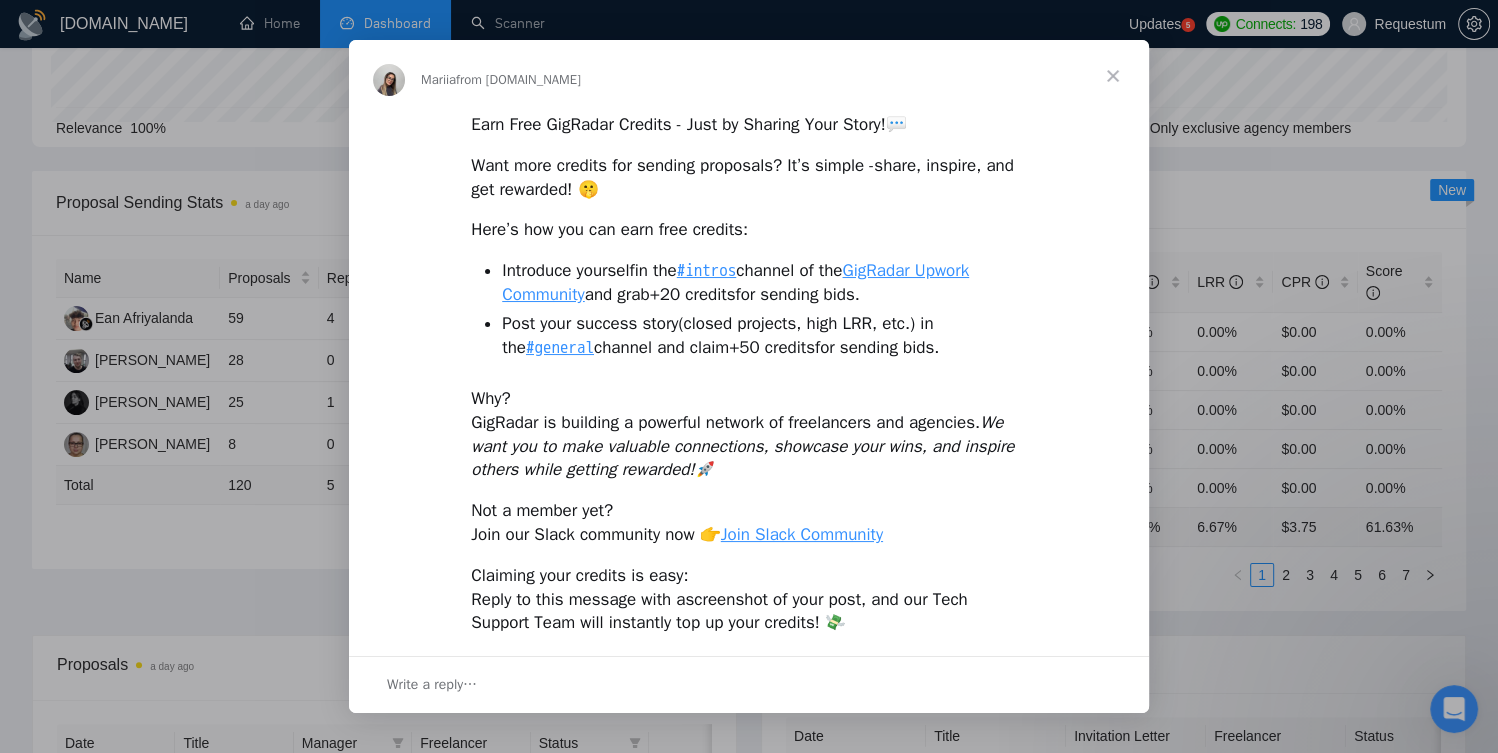 scroll, scrollTop: 0, scrollLeft: 0, axis: both 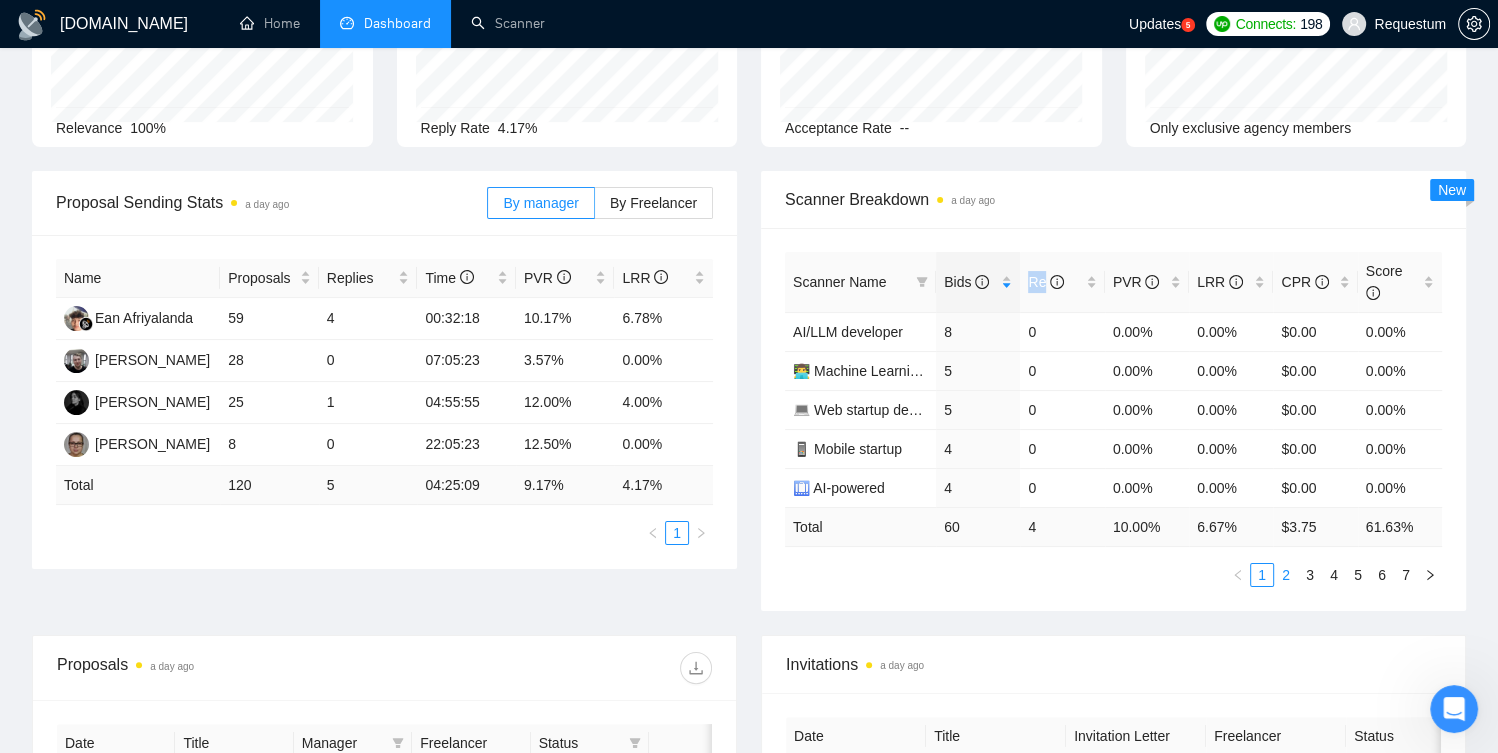 click on "2" at bounding box center [1286, 575] 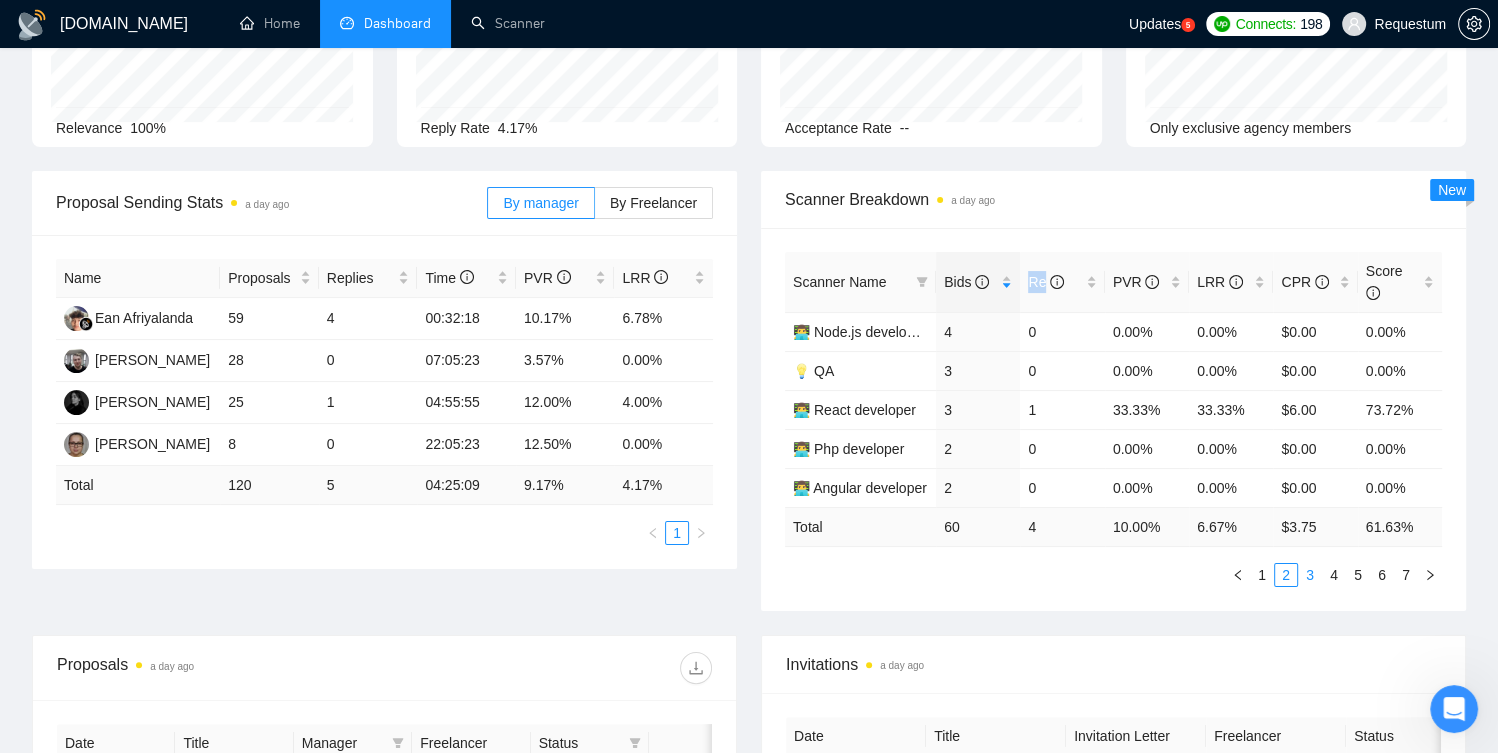 click on "3" at bounding box center [1310, 575] 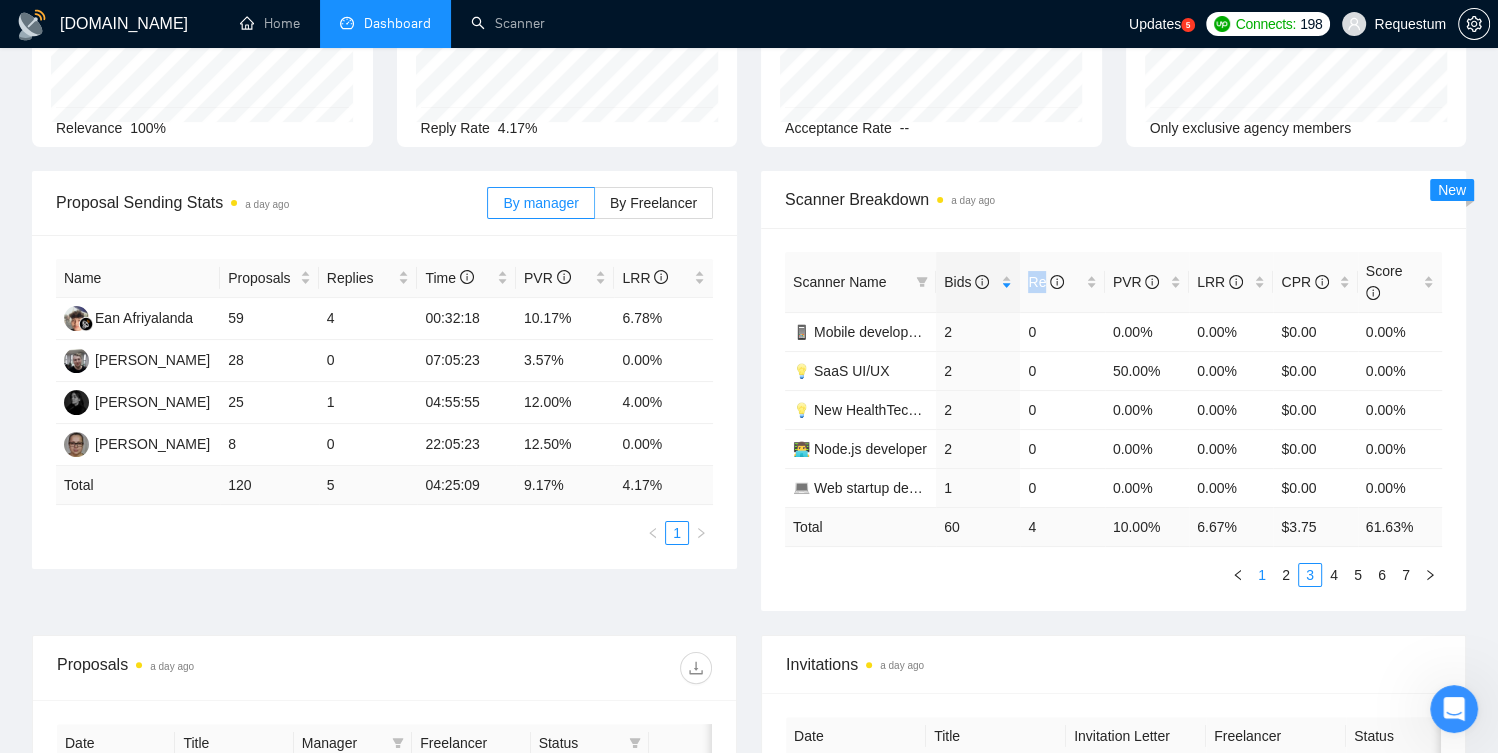 click on "1" at bounding box center [1262, 575] 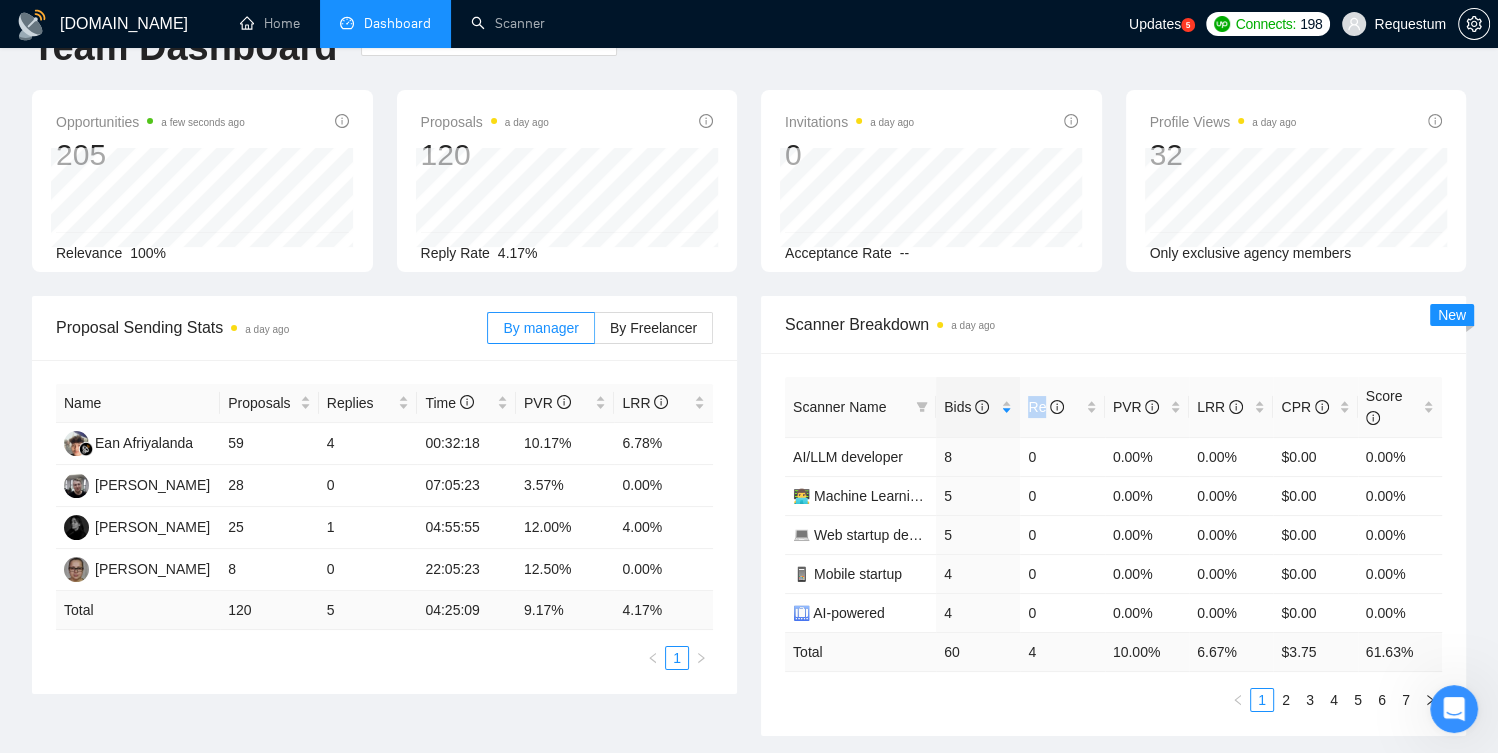 scroll, scrollTop: 0, scrollLeft: 0, axis: both 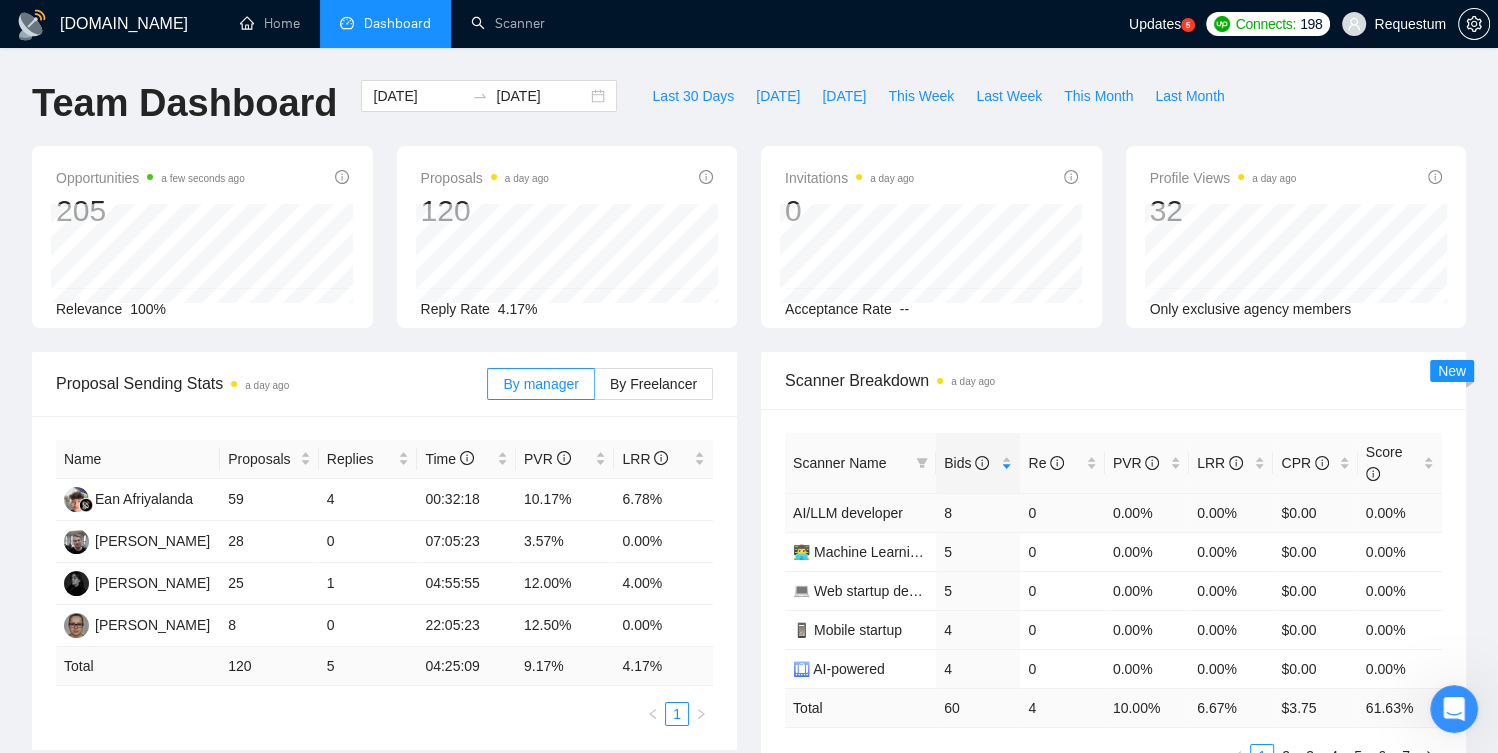 click on "8" at bounding box center [978, 512] 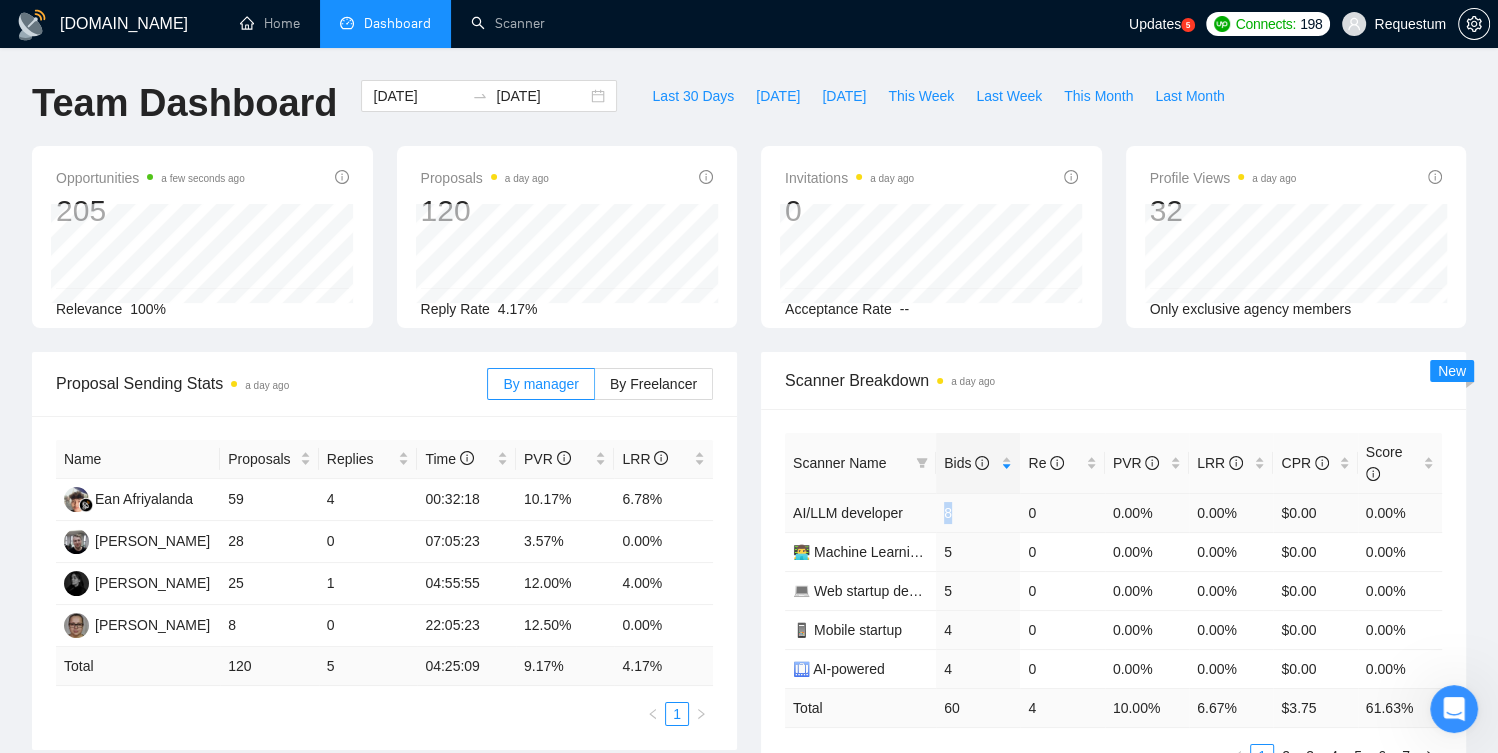 click on "8" at bounding box center [978, 512] 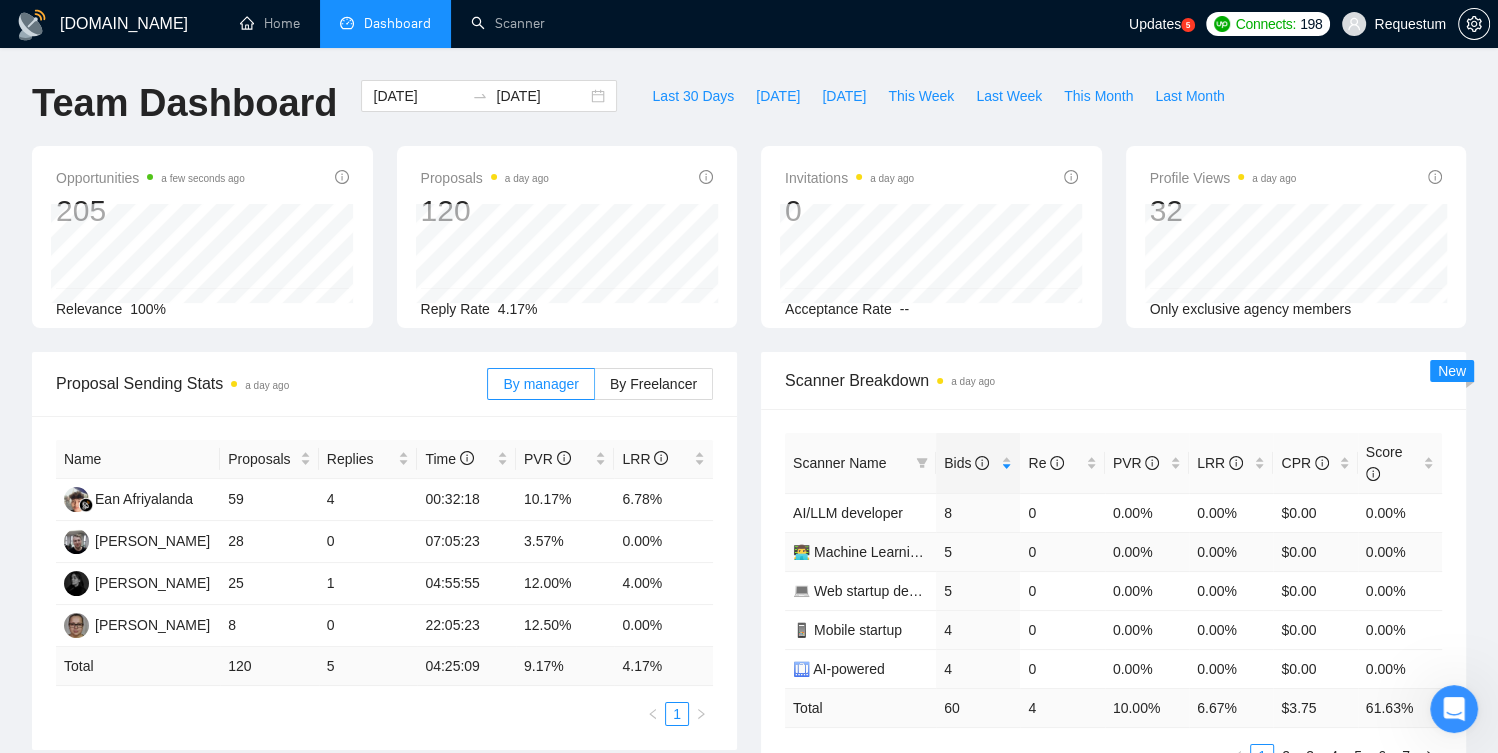 click on "5" at bounding box center [978, 551] 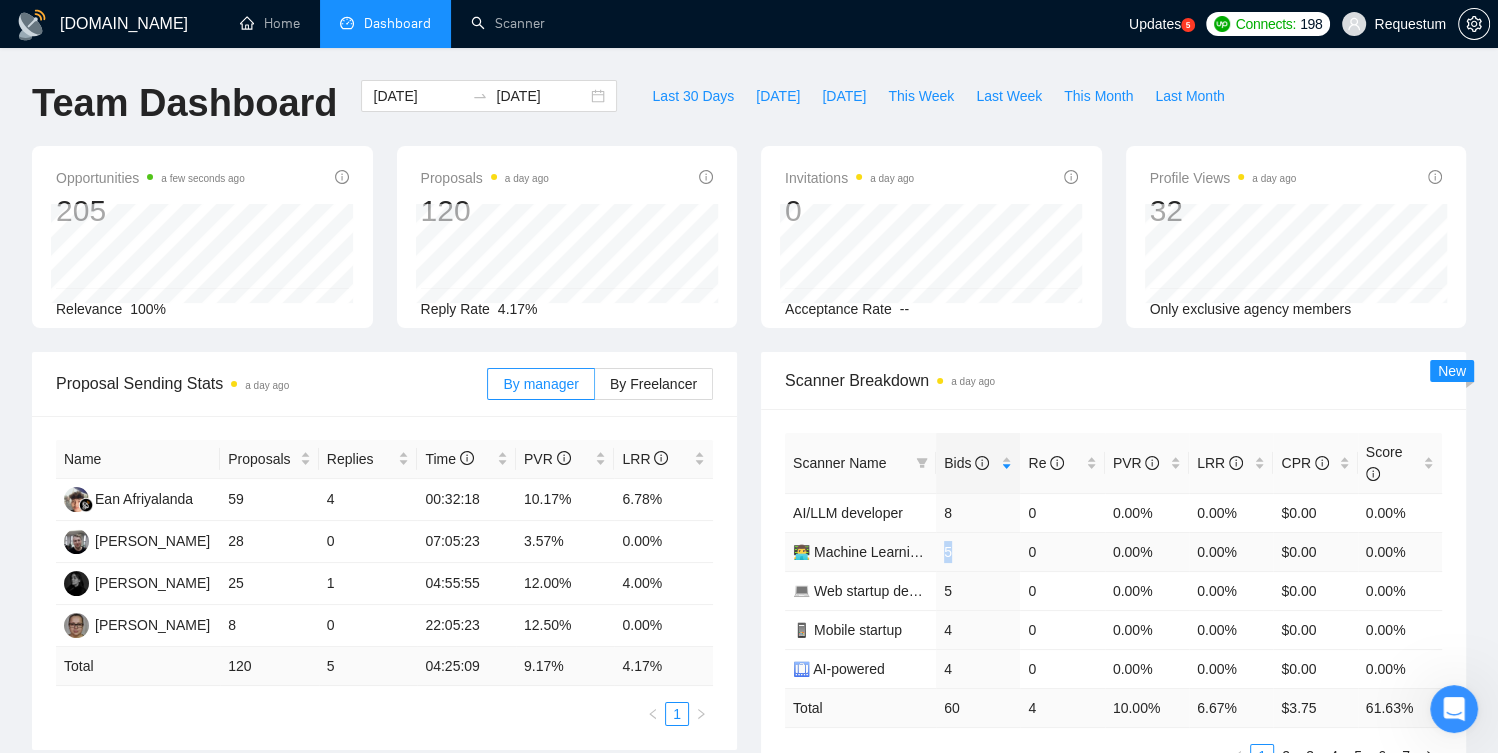 click on "5" at bounding box center (978, 551) 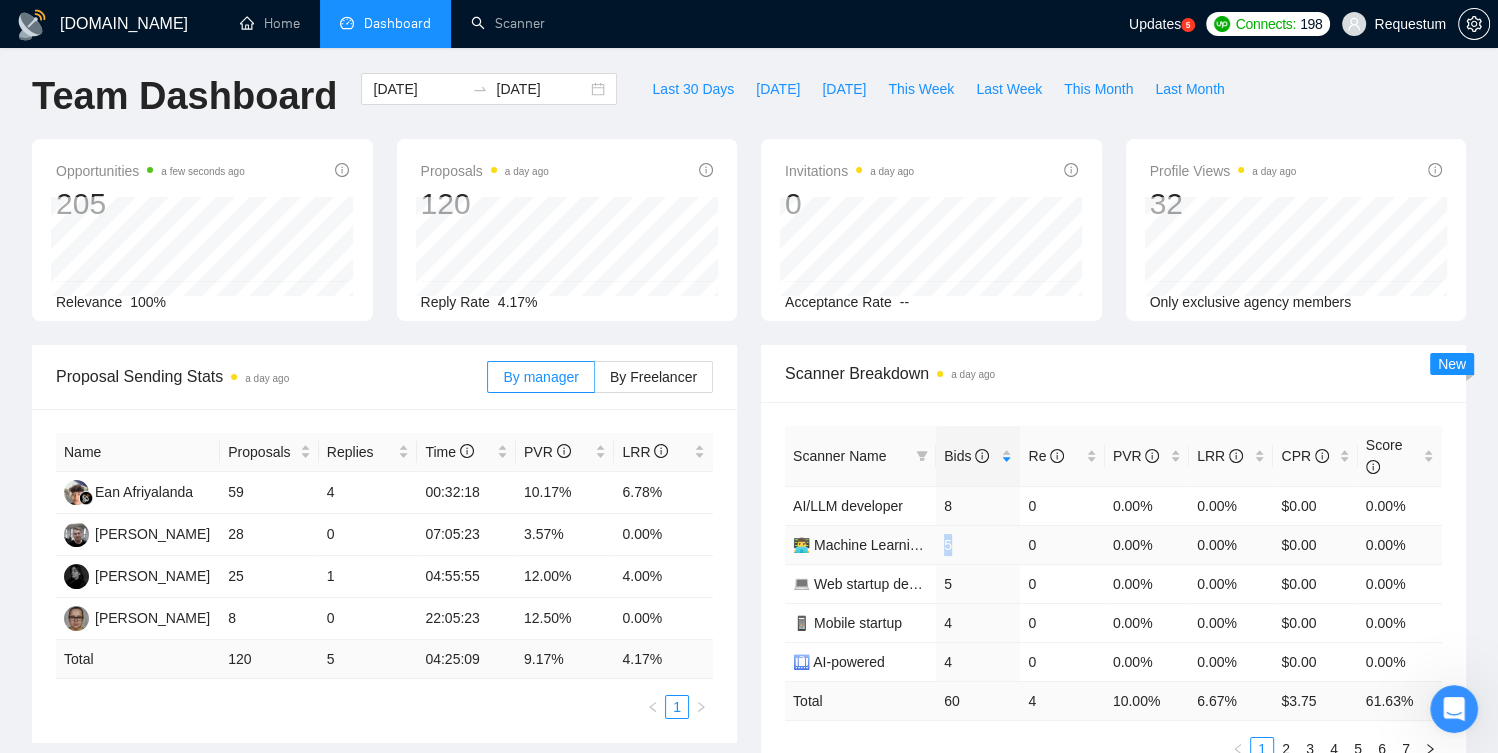 scroll, scrollTop: 0, scrollLeft: 0, axis: both 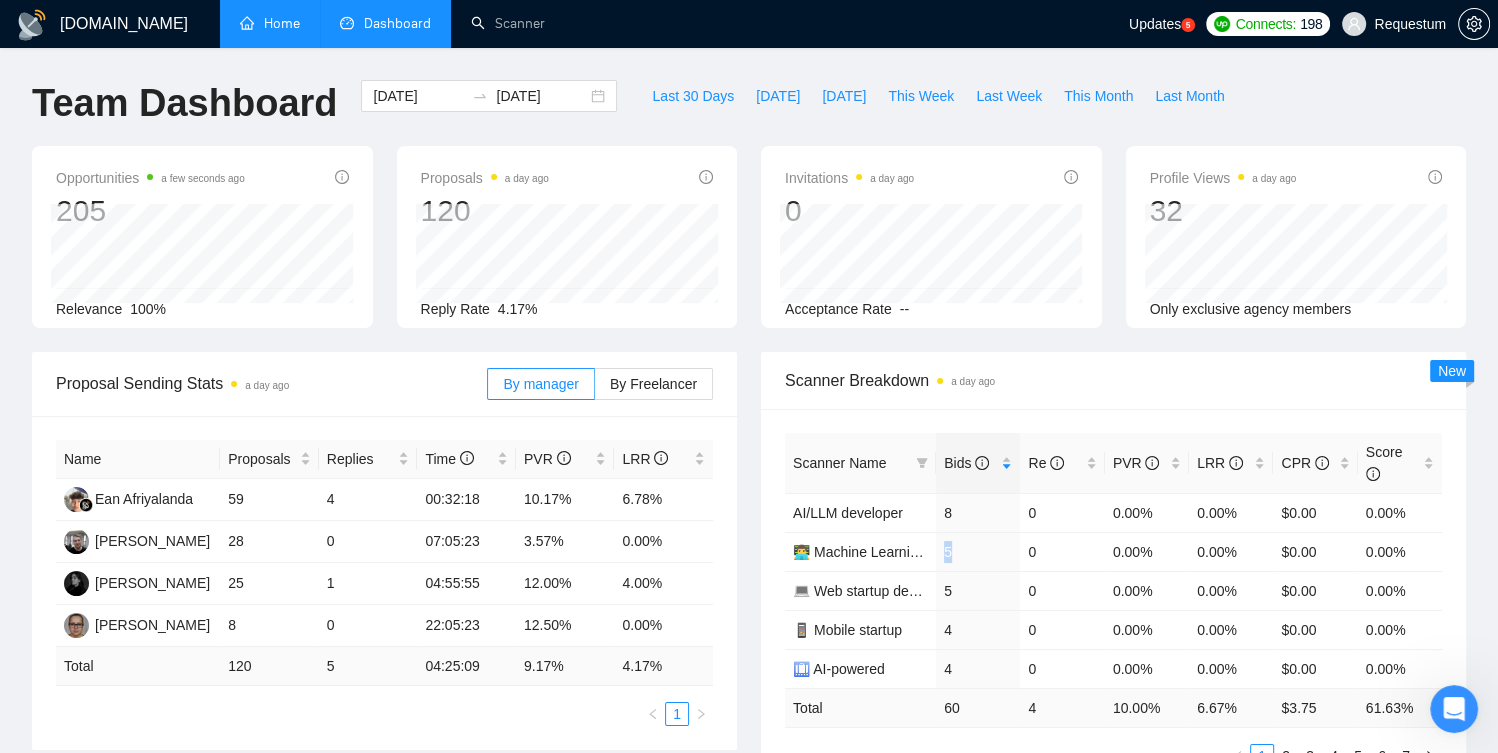 click on "Home" at bounding box center (270, 23) 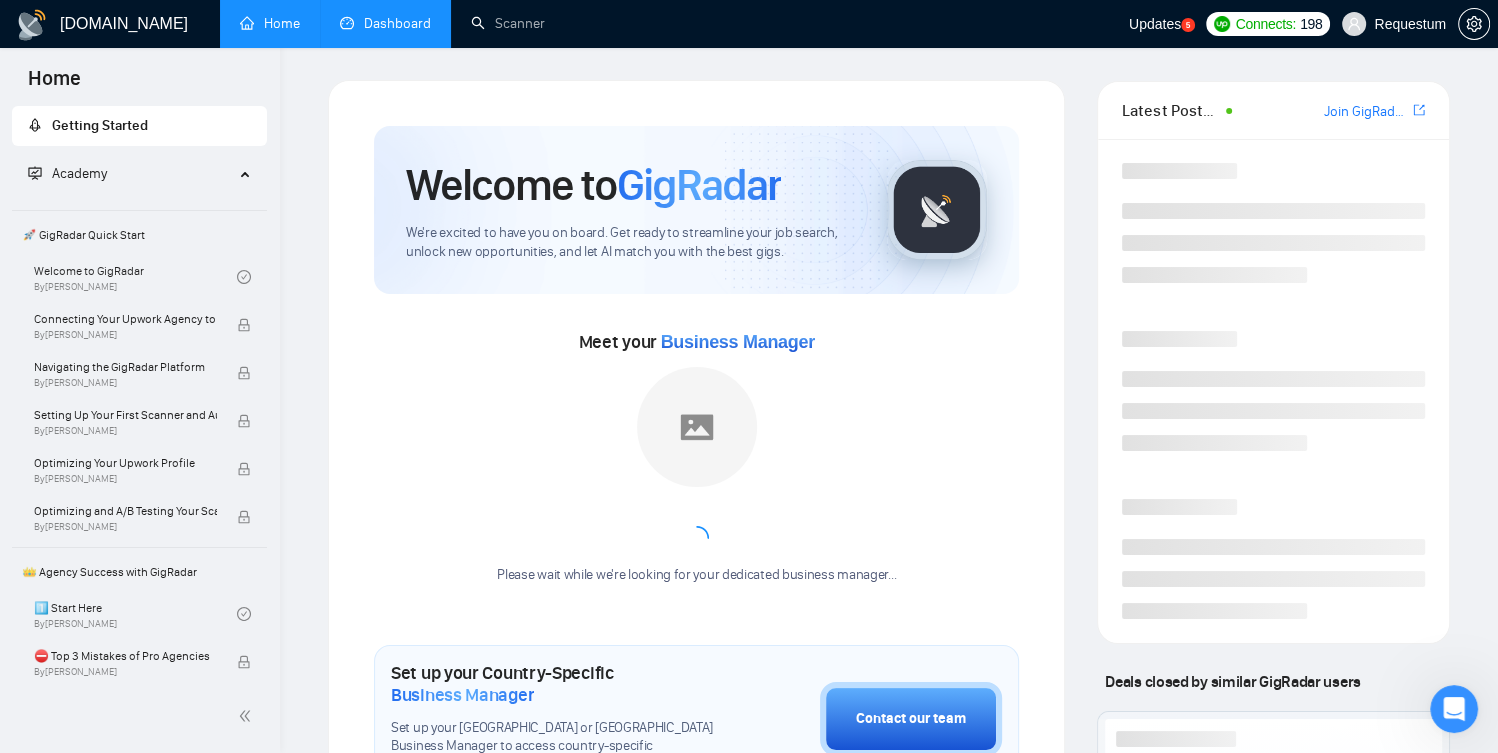 click on "Dashboard" at bounding box center (385, 23) 